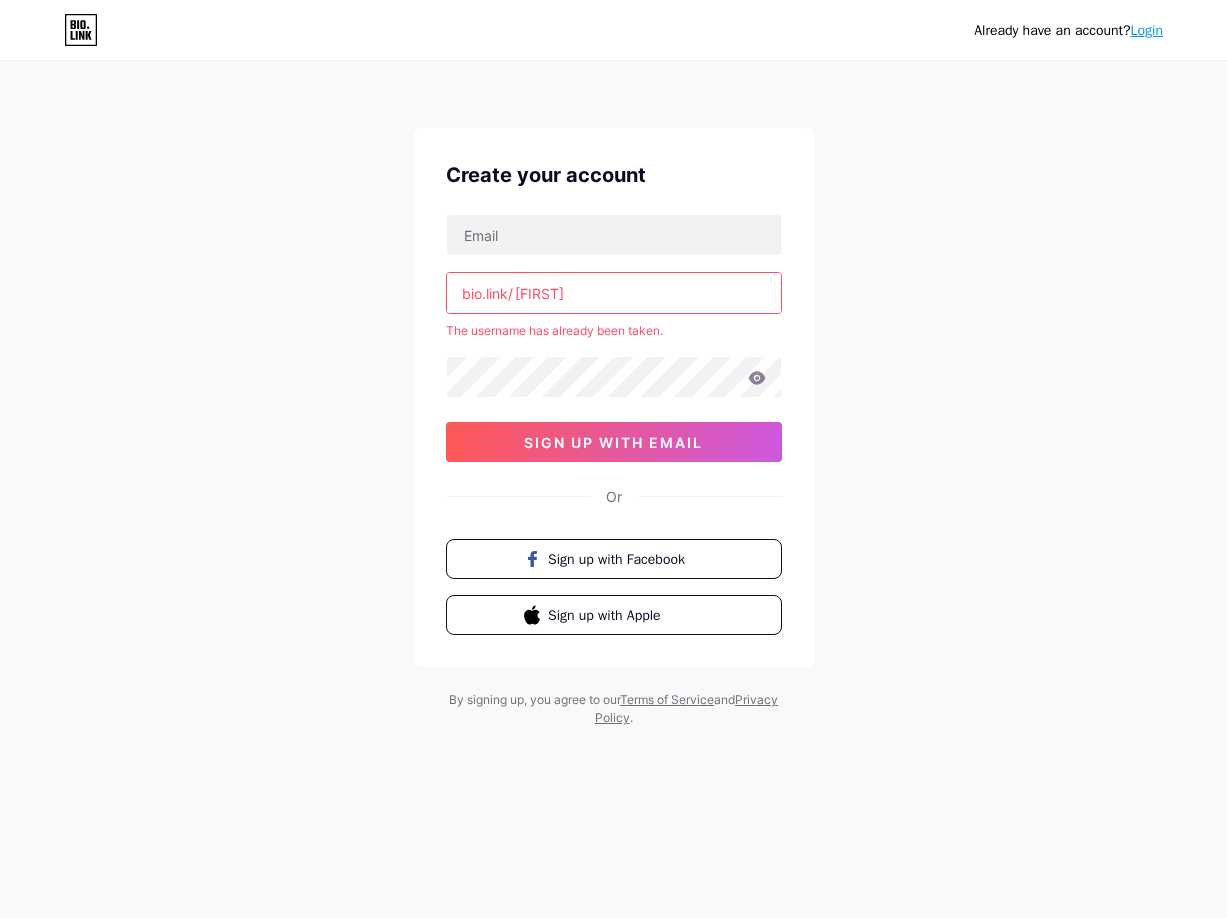 scroll, scrollTop: 0, scrollLeft: 0, axis: both 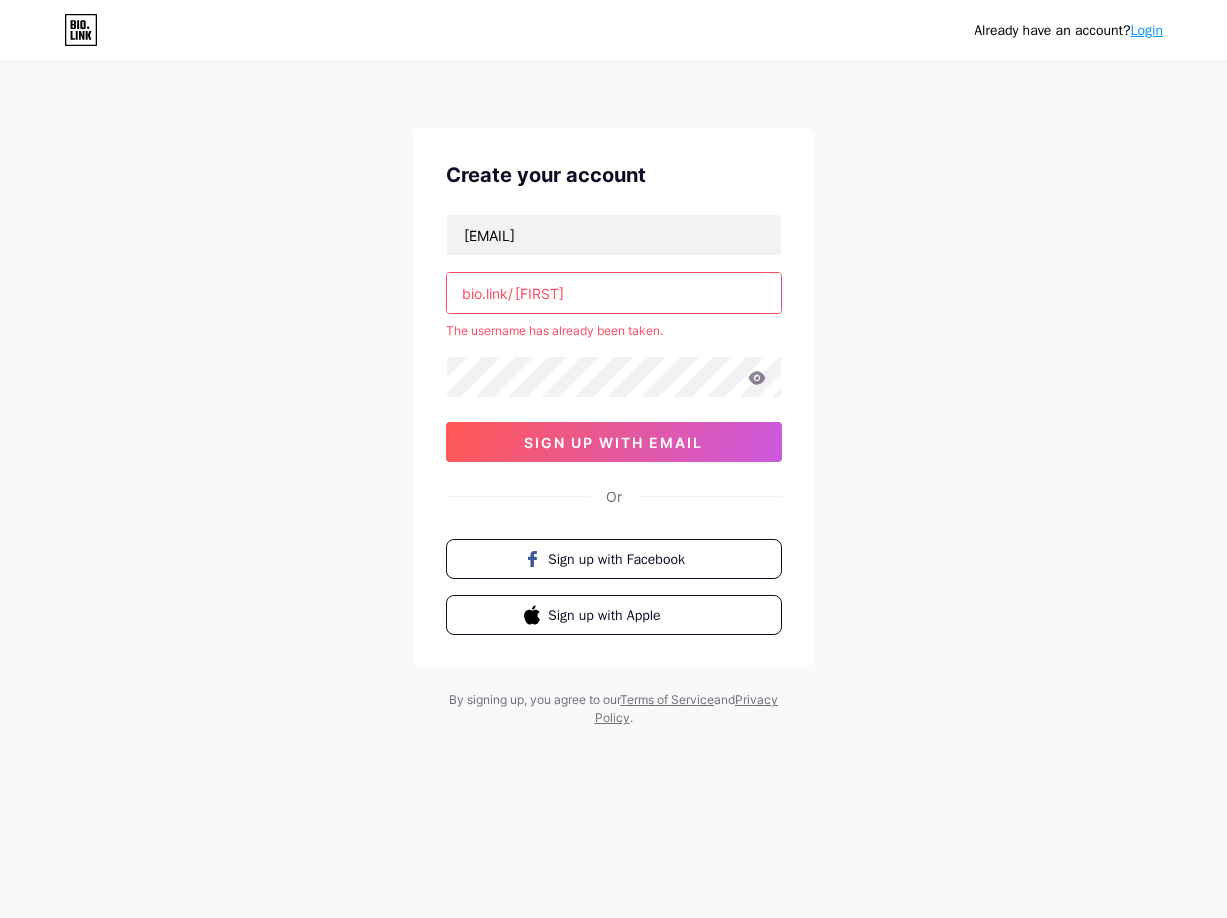 type on "alexps.gestormkt@google.com" 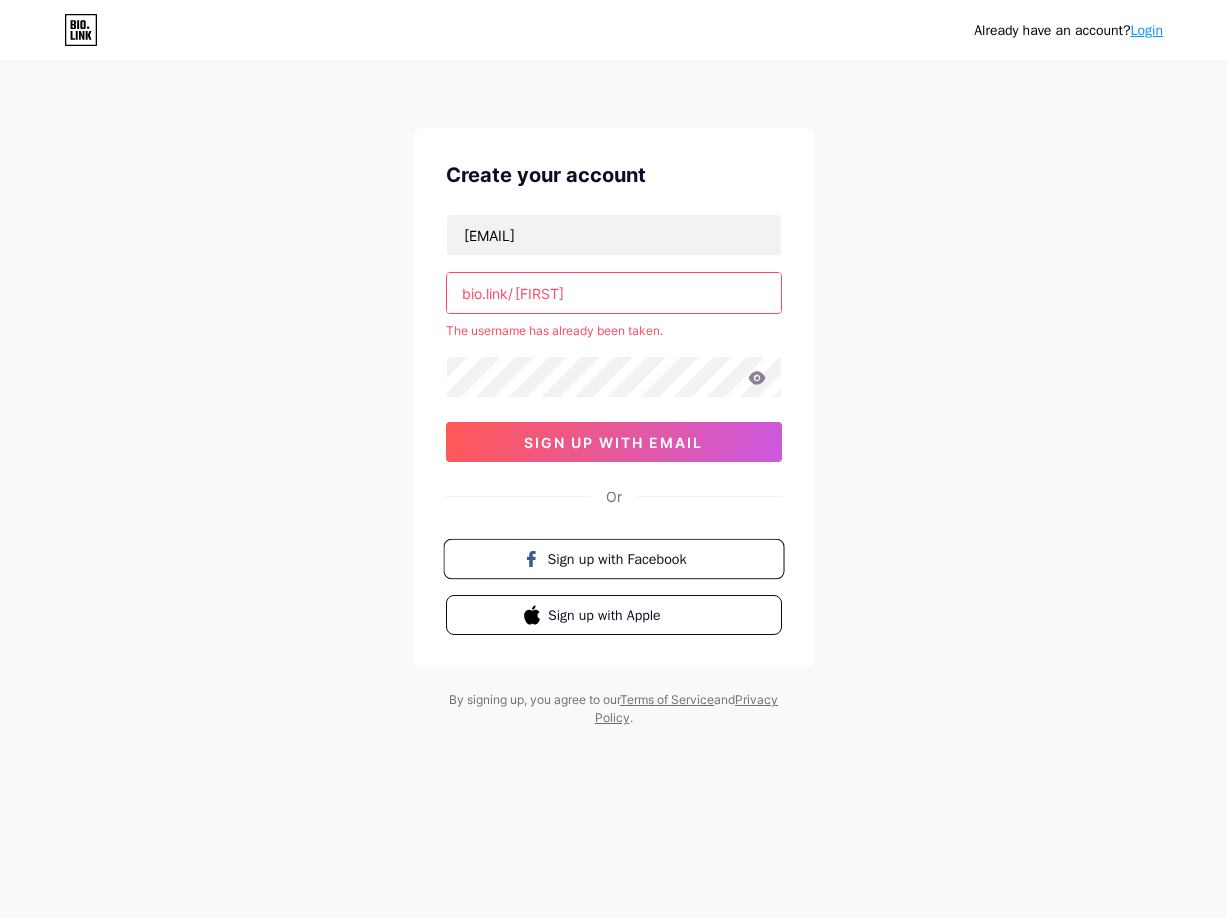 click on "Sign up with Facebook" at bounding box center (625, 558) 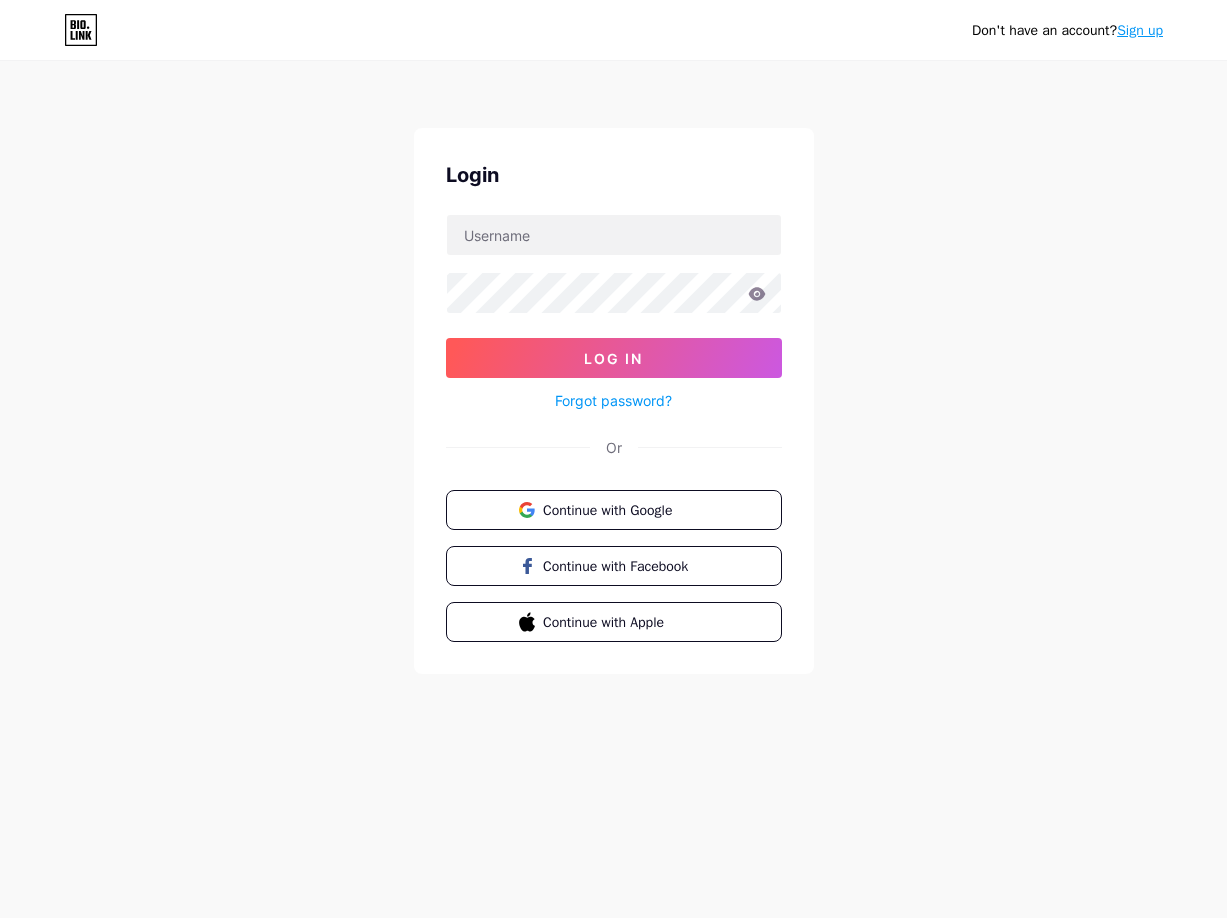 scroll, scrollTop: 0, scrollLeft: 0, axis: both 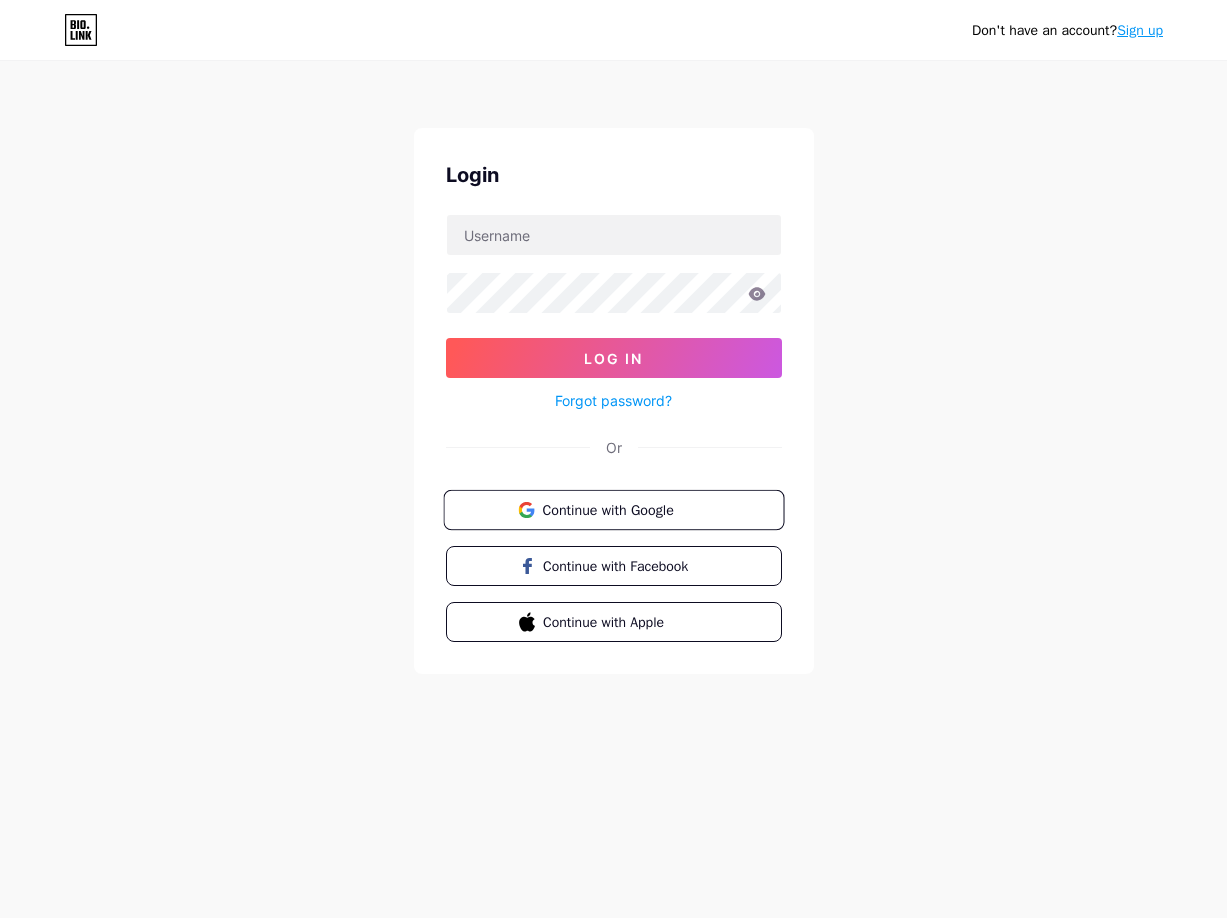 click on "Continue with Google" at bounding box center [625, 509] 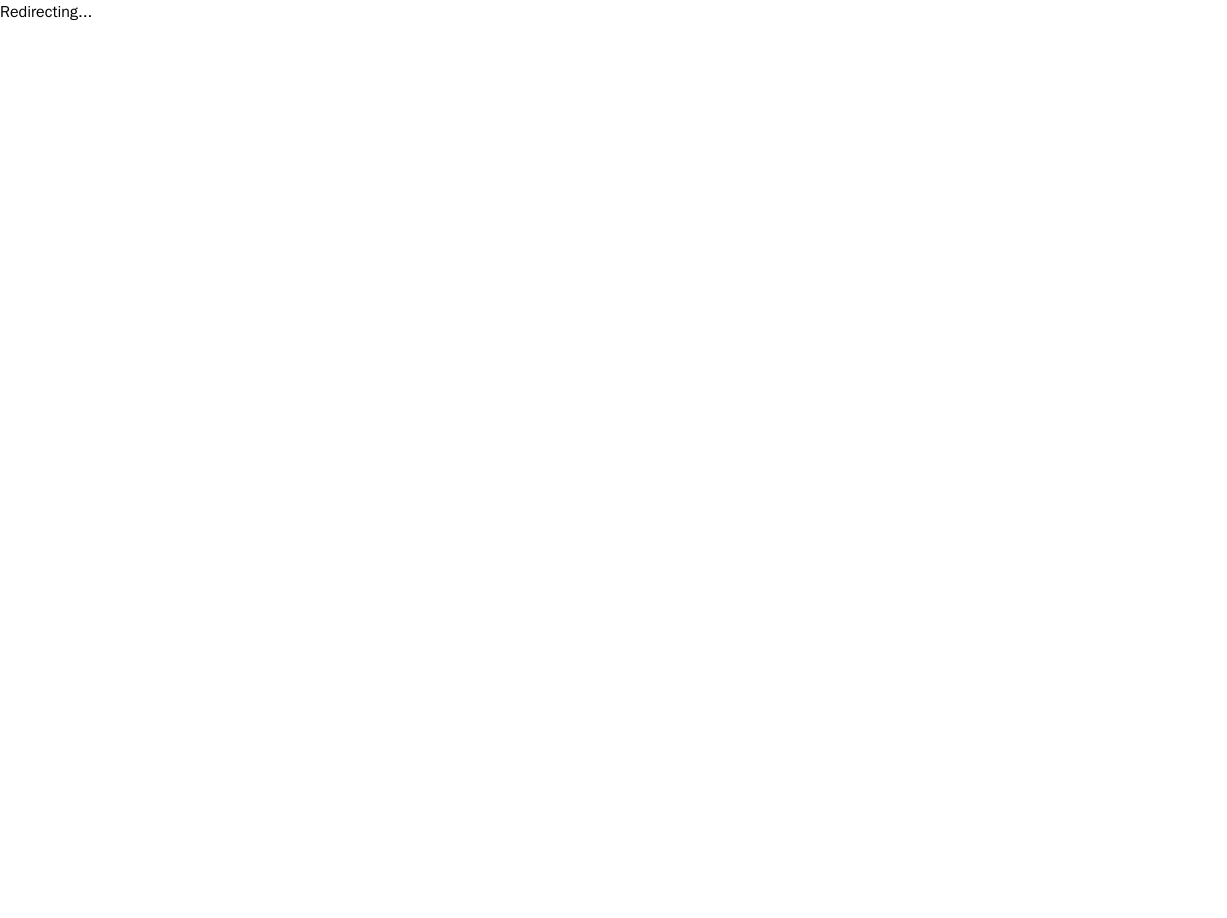 scroll, scrollTop: 0, scrollLeft: 0, axis: both 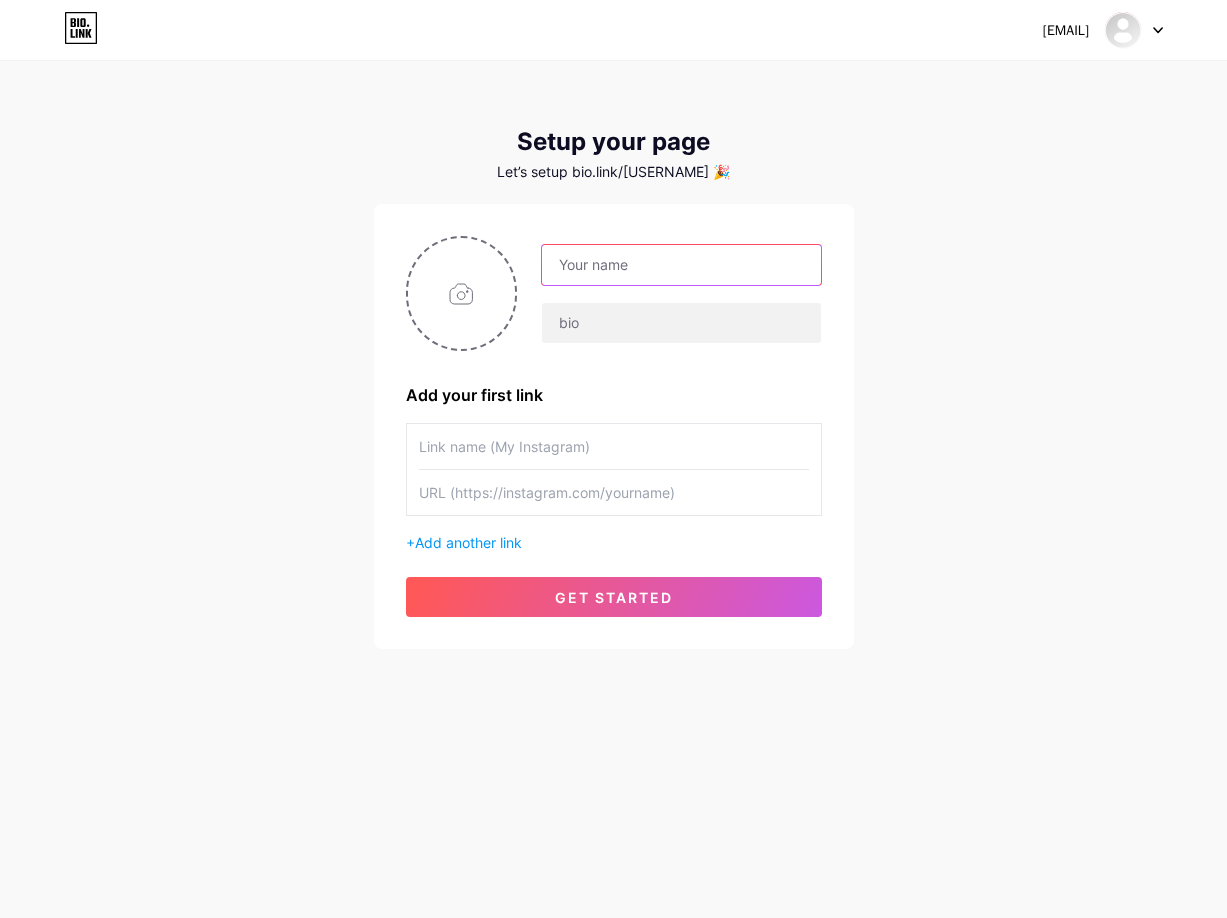 click at bounding box center [681, 265] 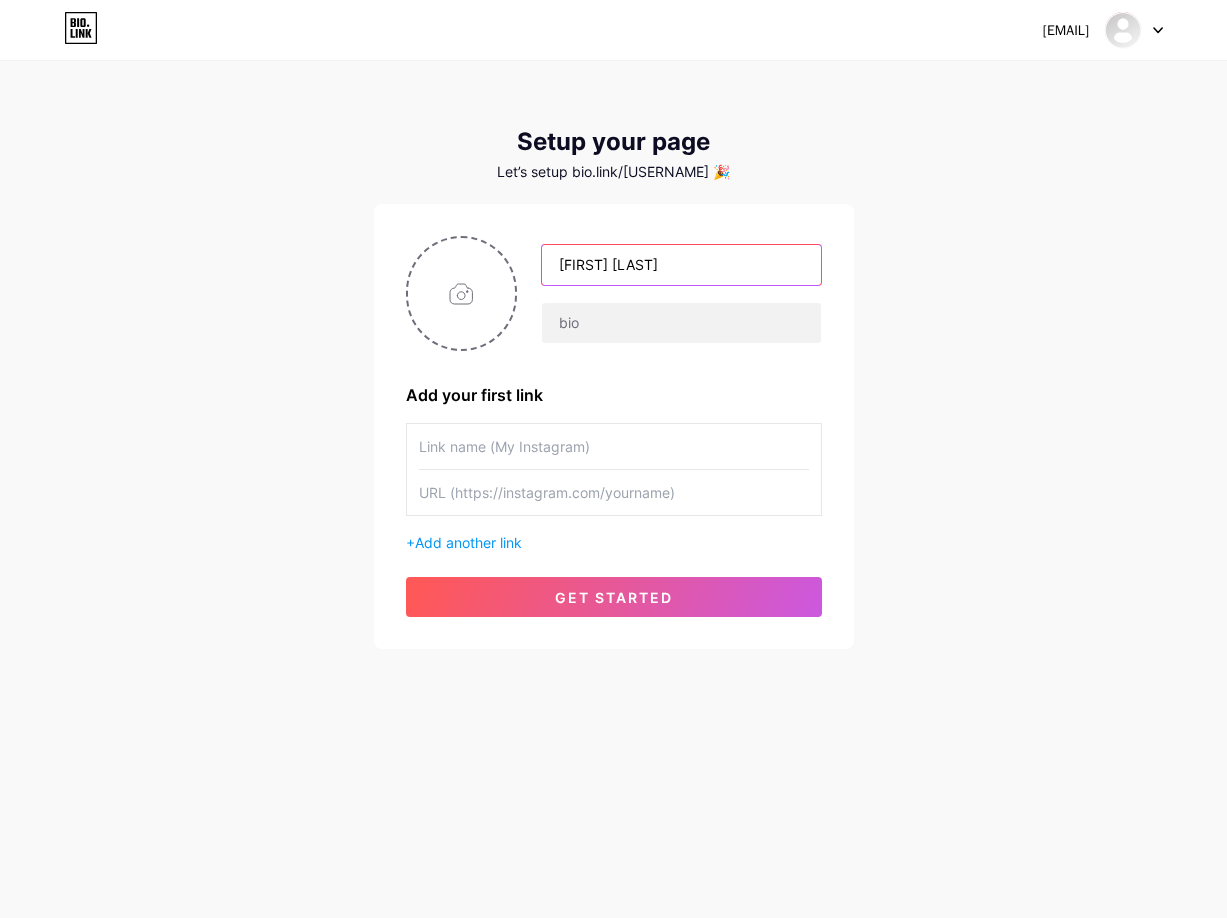 type on "[FIRST] [LAST]" 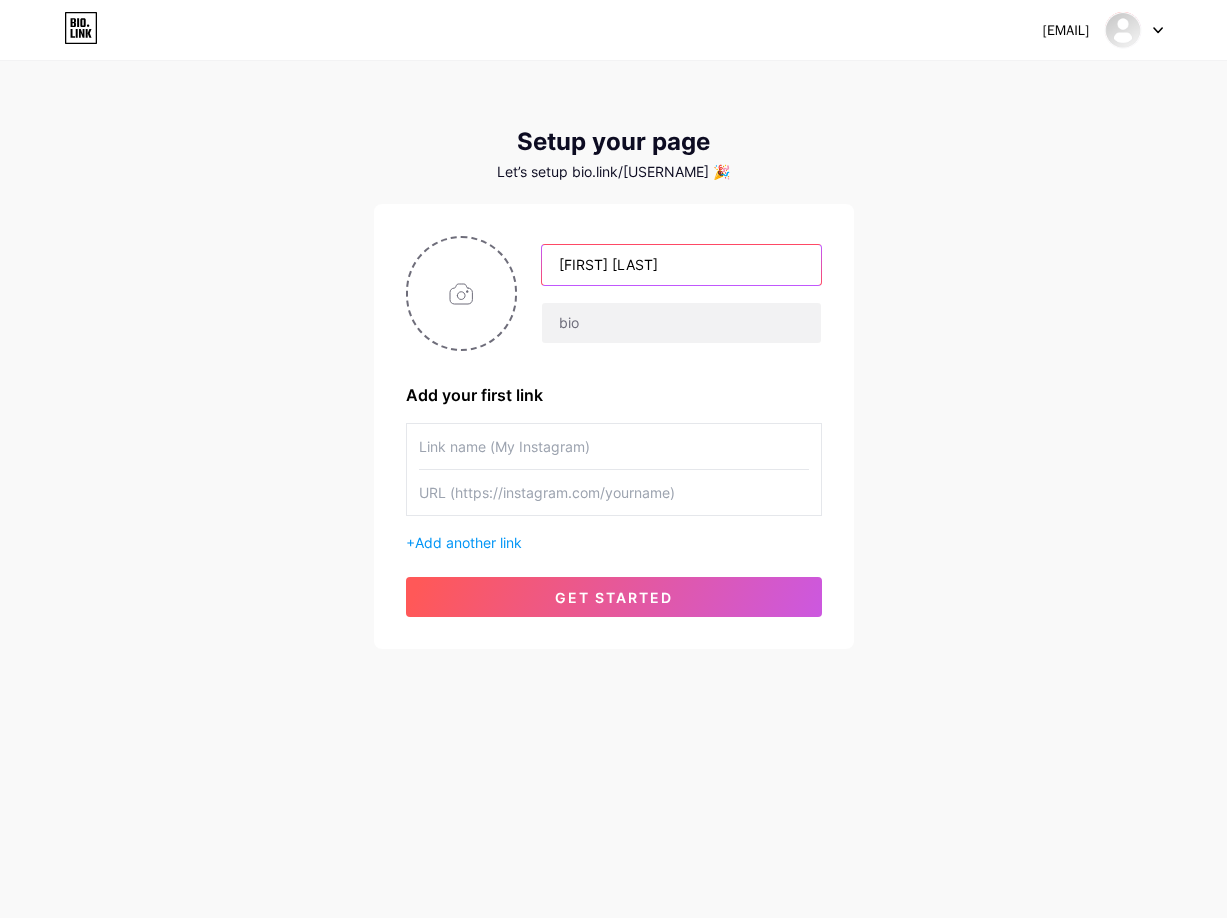 drag, startPoint x: 672, startPoint y: 267, endPoint x: 444, endPoint y: 264, distance: 228.01973 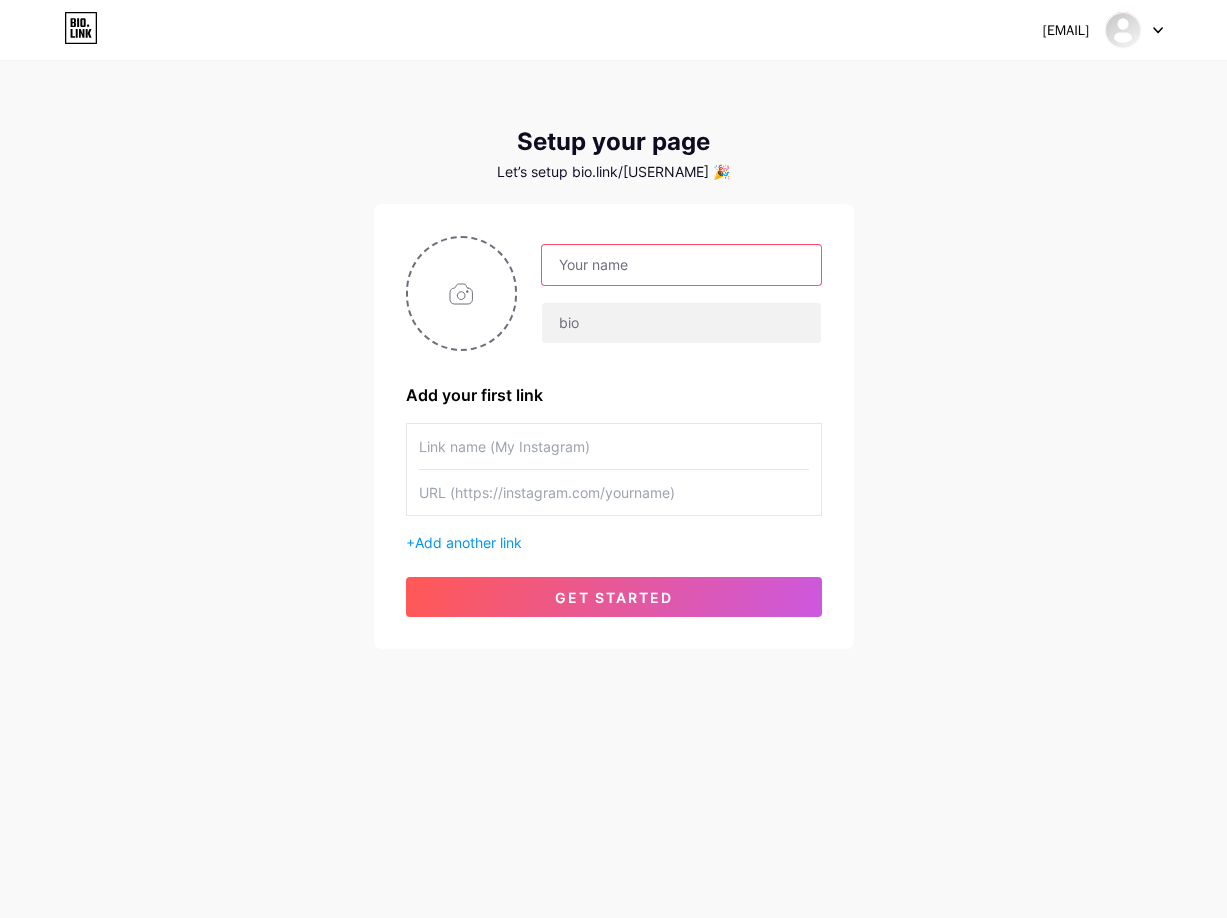 click at bounding box center (681, 265) 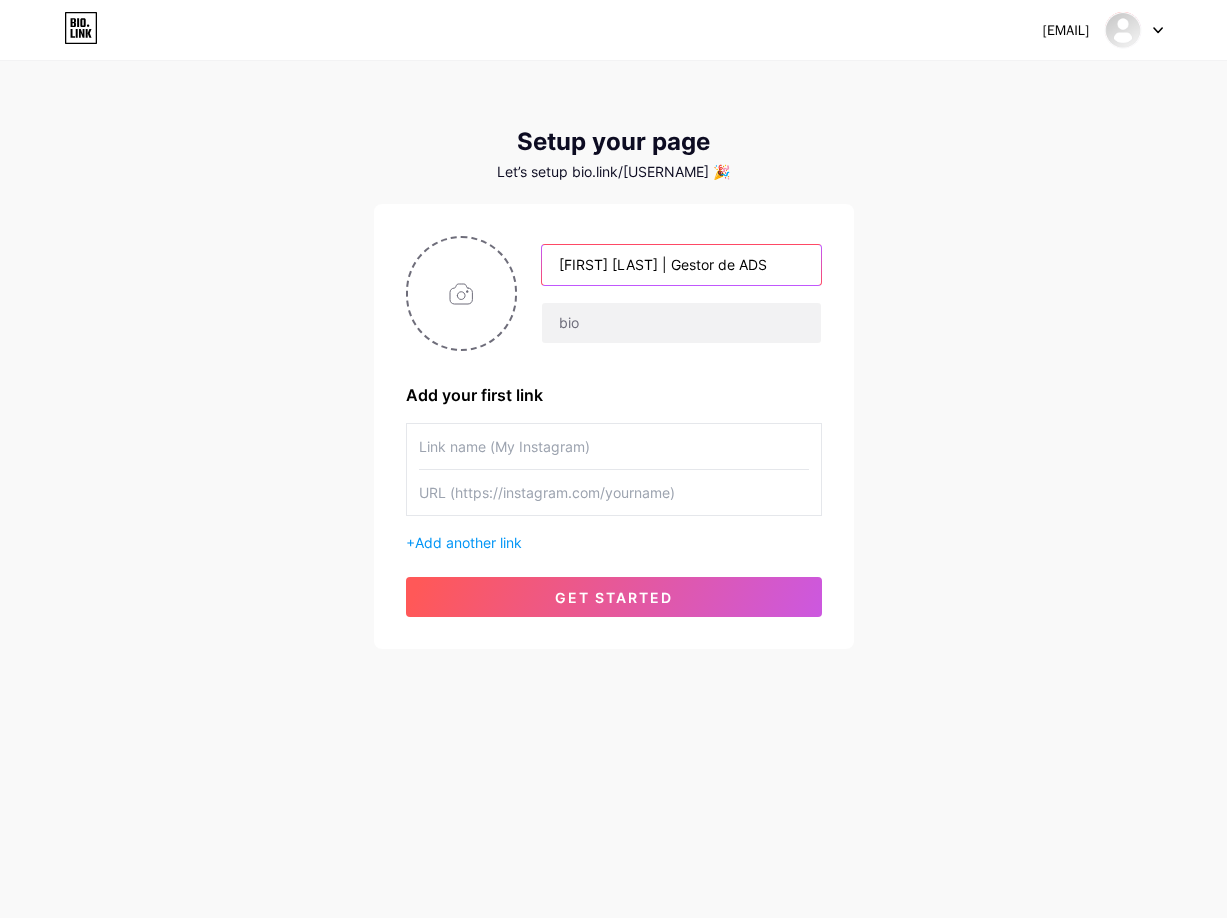 type on "[FIRST] [LAST] | Gestor de ADS" 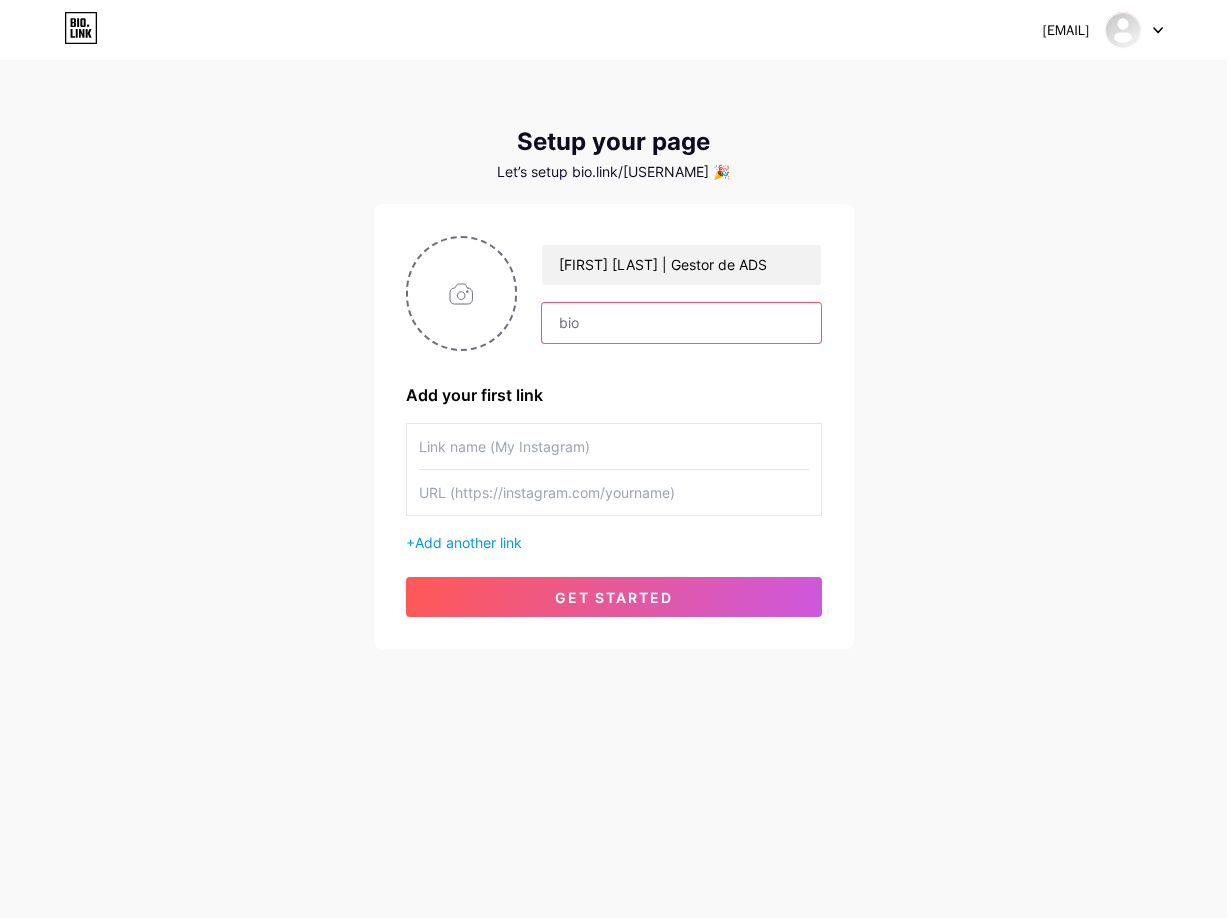 click at bounding box center [681, 323] 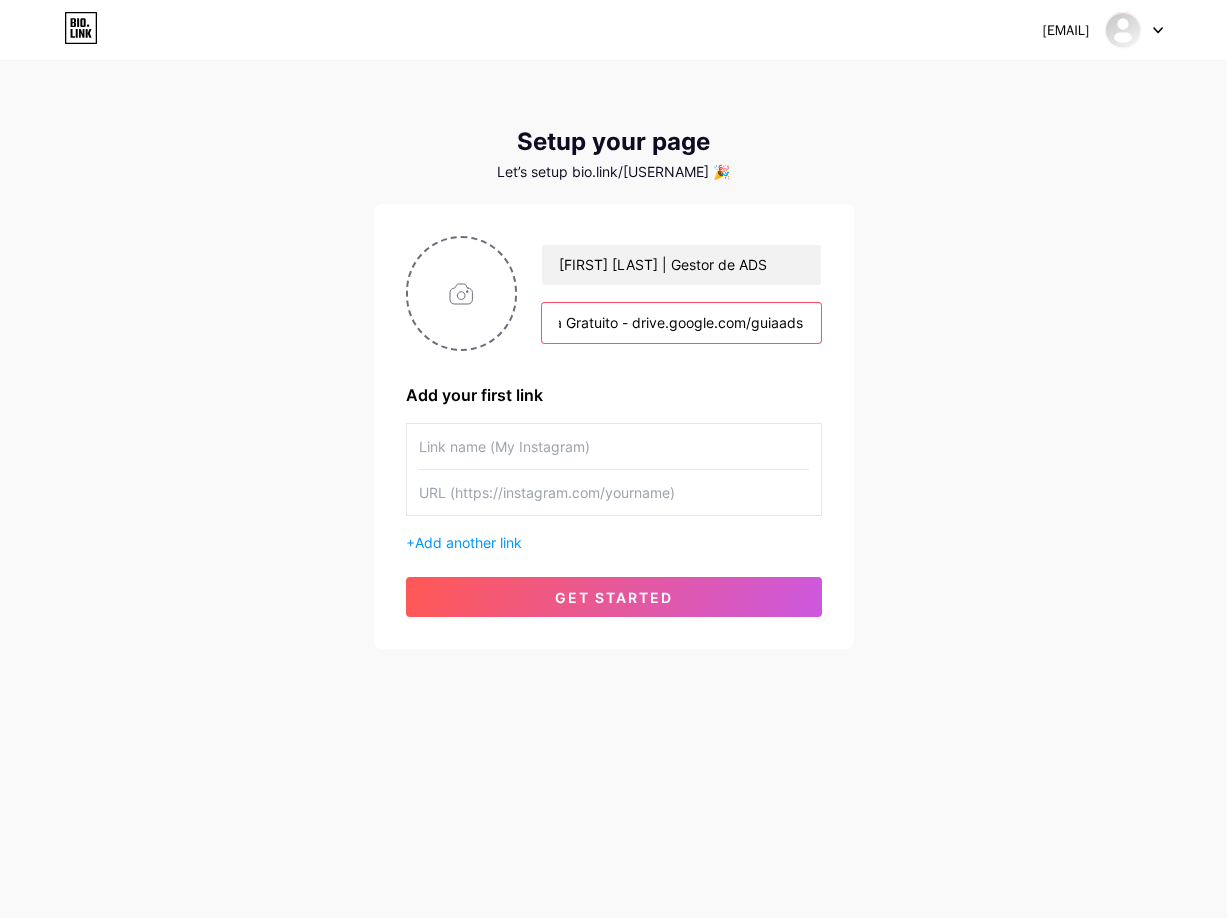 scroll, scrollTop: 0, scrollLeft: 0, axis: both 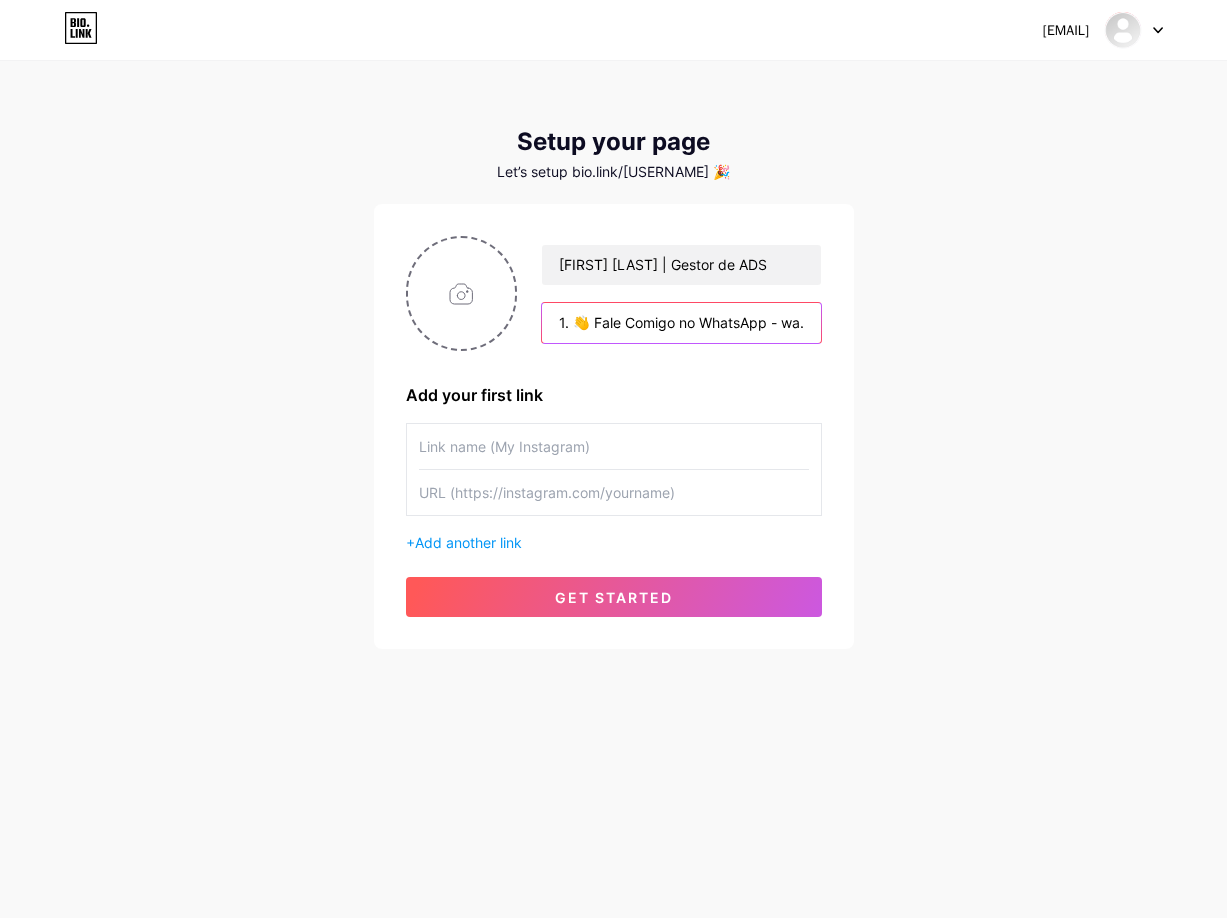 type 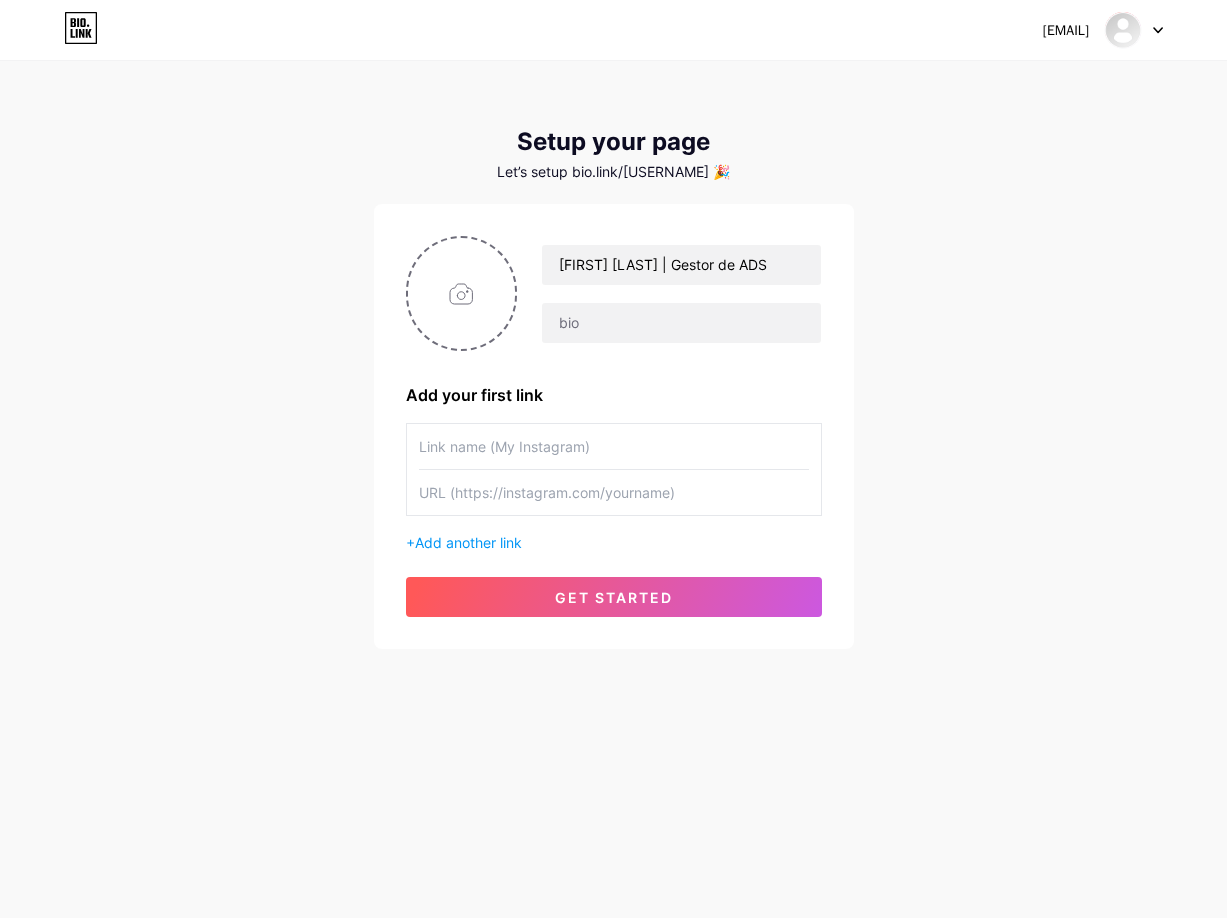 click at bounding box center [614, 446] 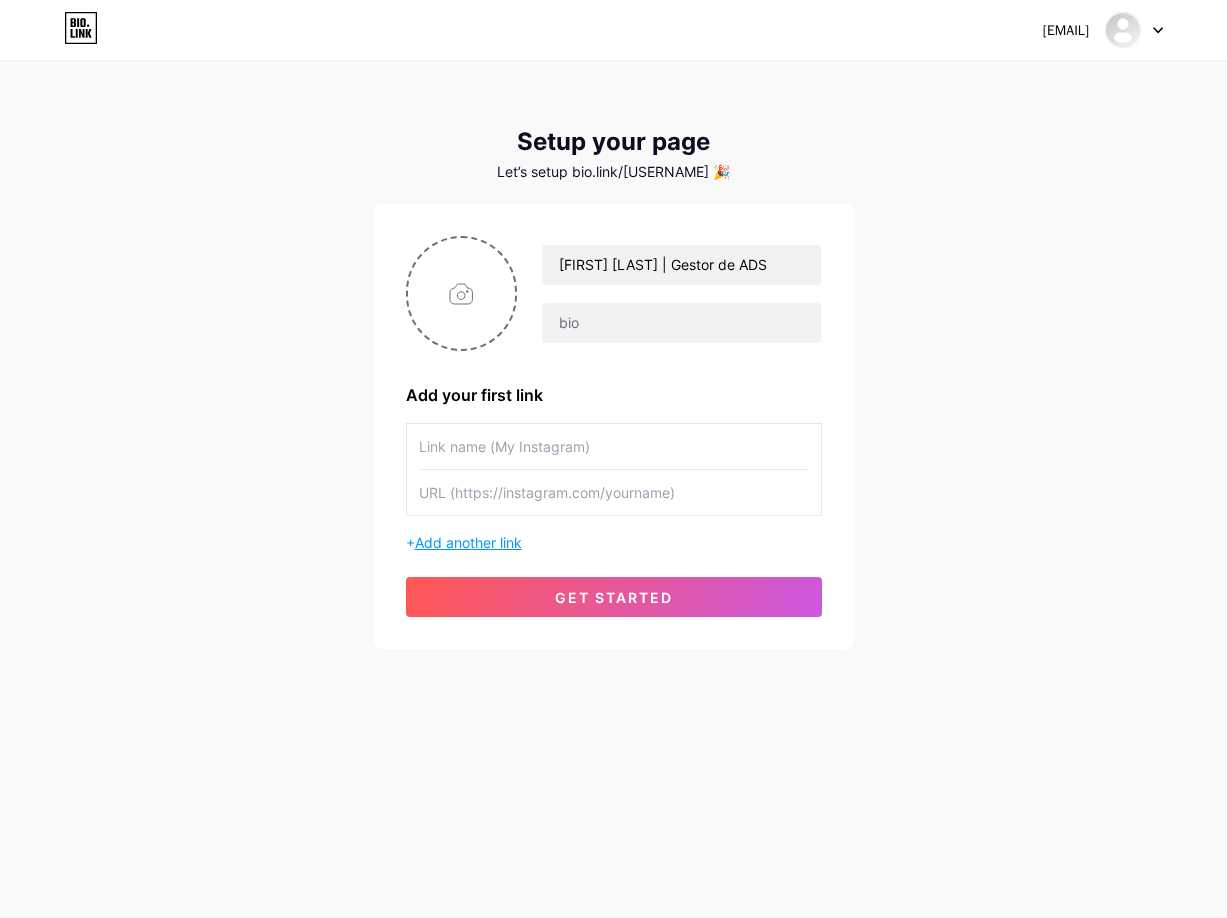 click on "Add another link" at bounding box center [468, 542] 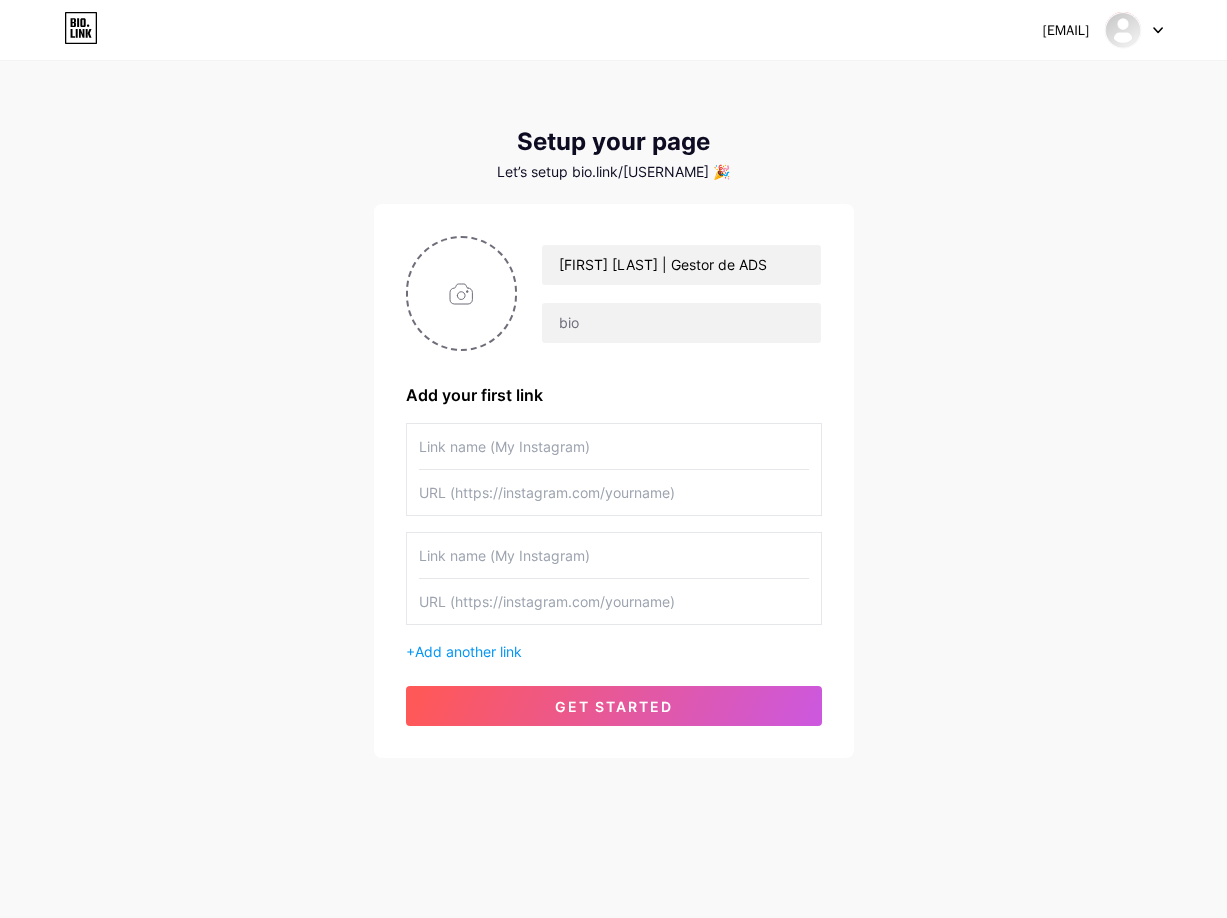 click at bounding box center (614, 555) 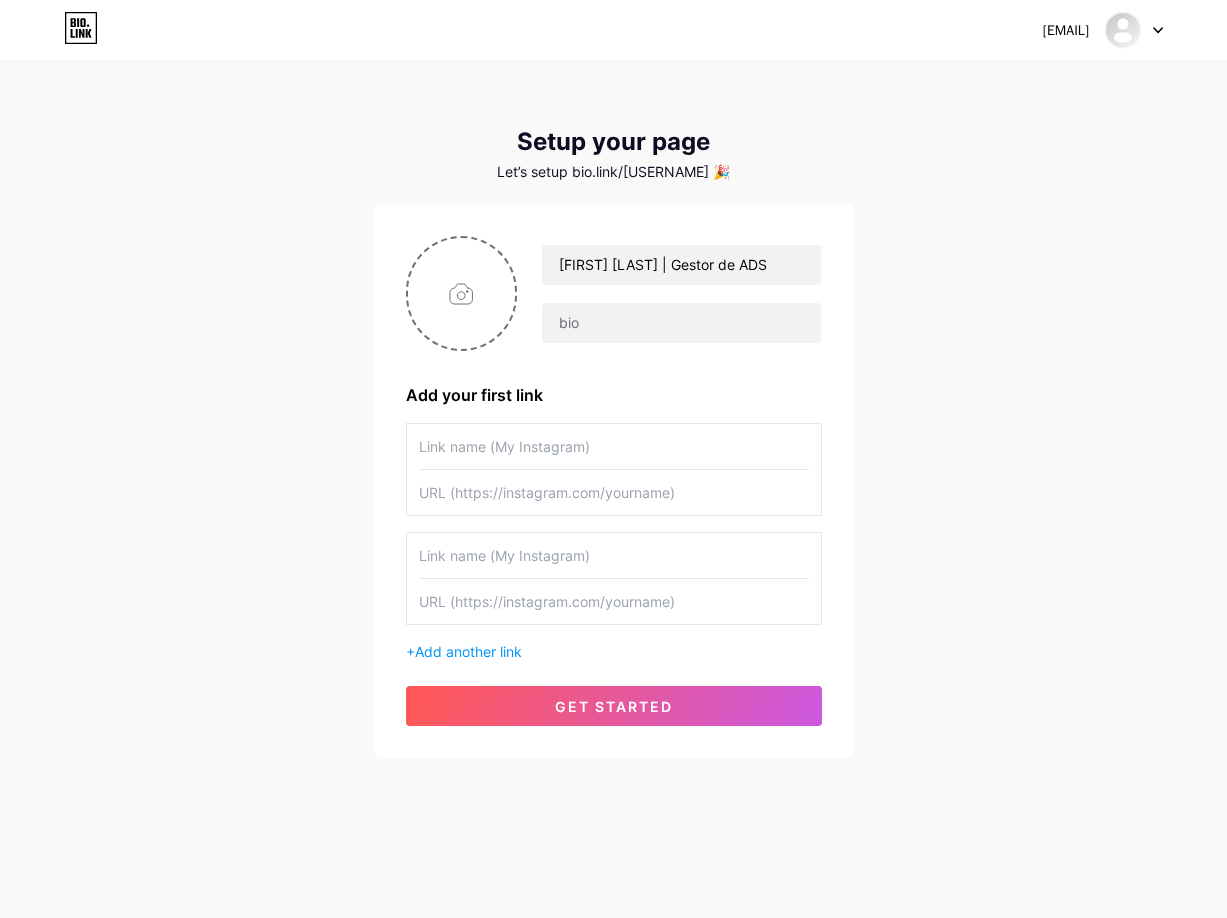 paste on "👋 Fale Comigo no WhatsApp" 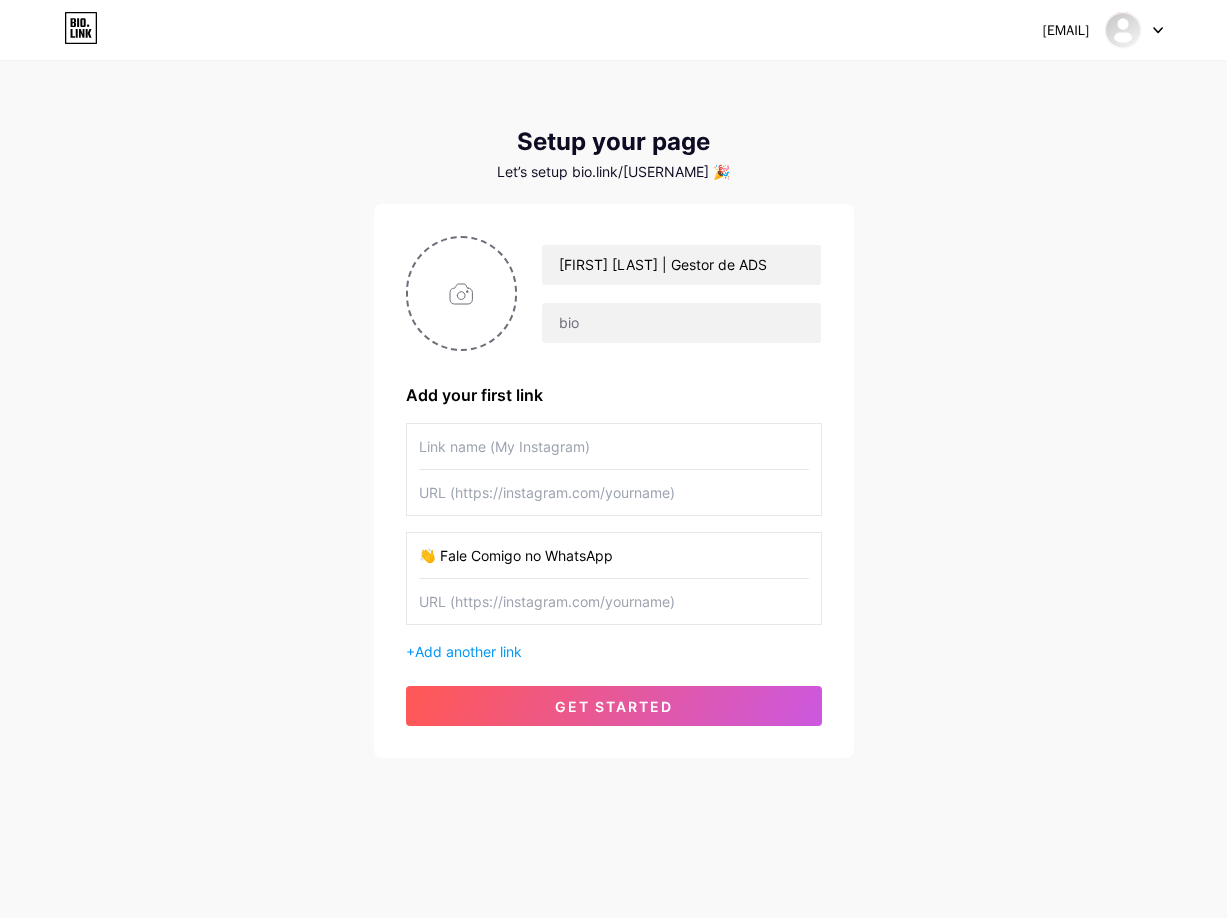 type on "👋 Fale Comigo no WhatsApp" 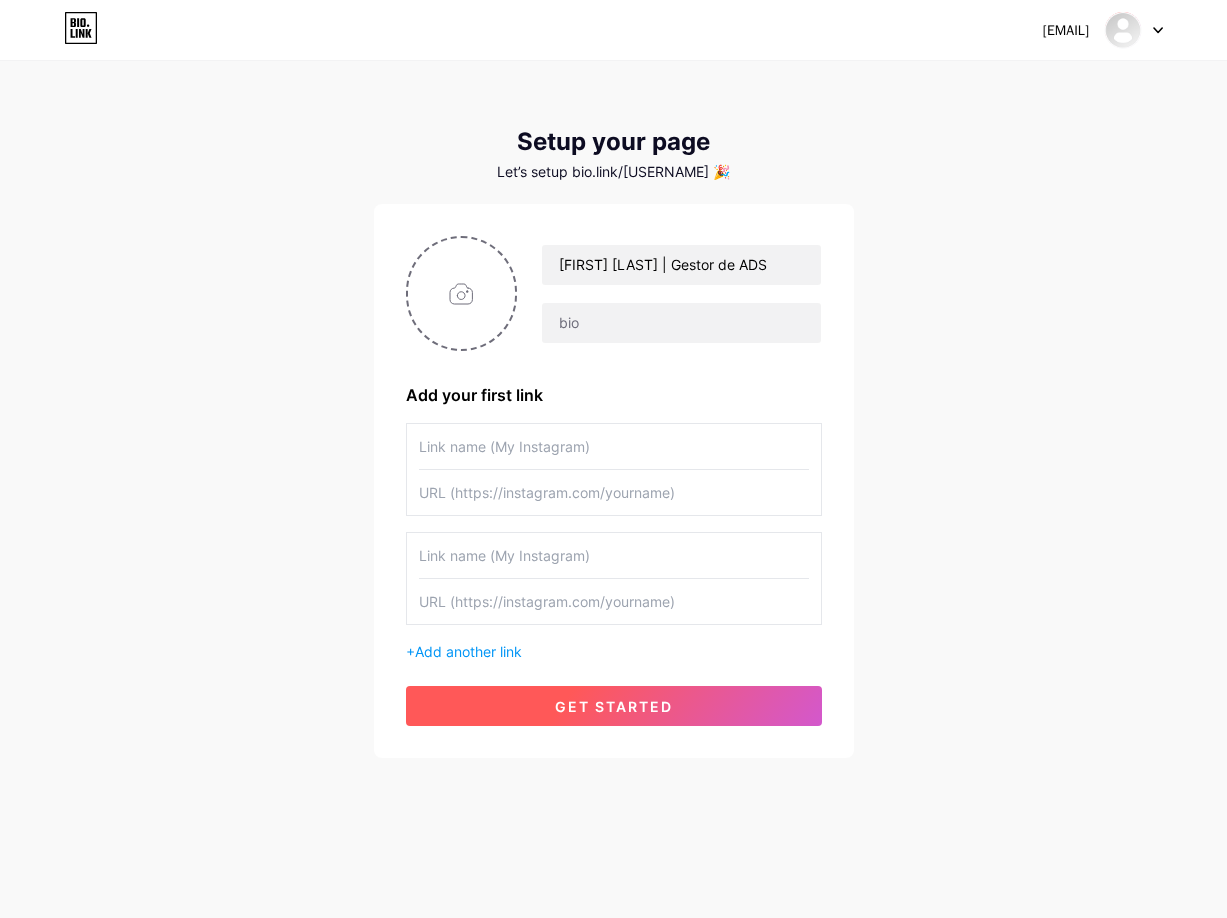 type 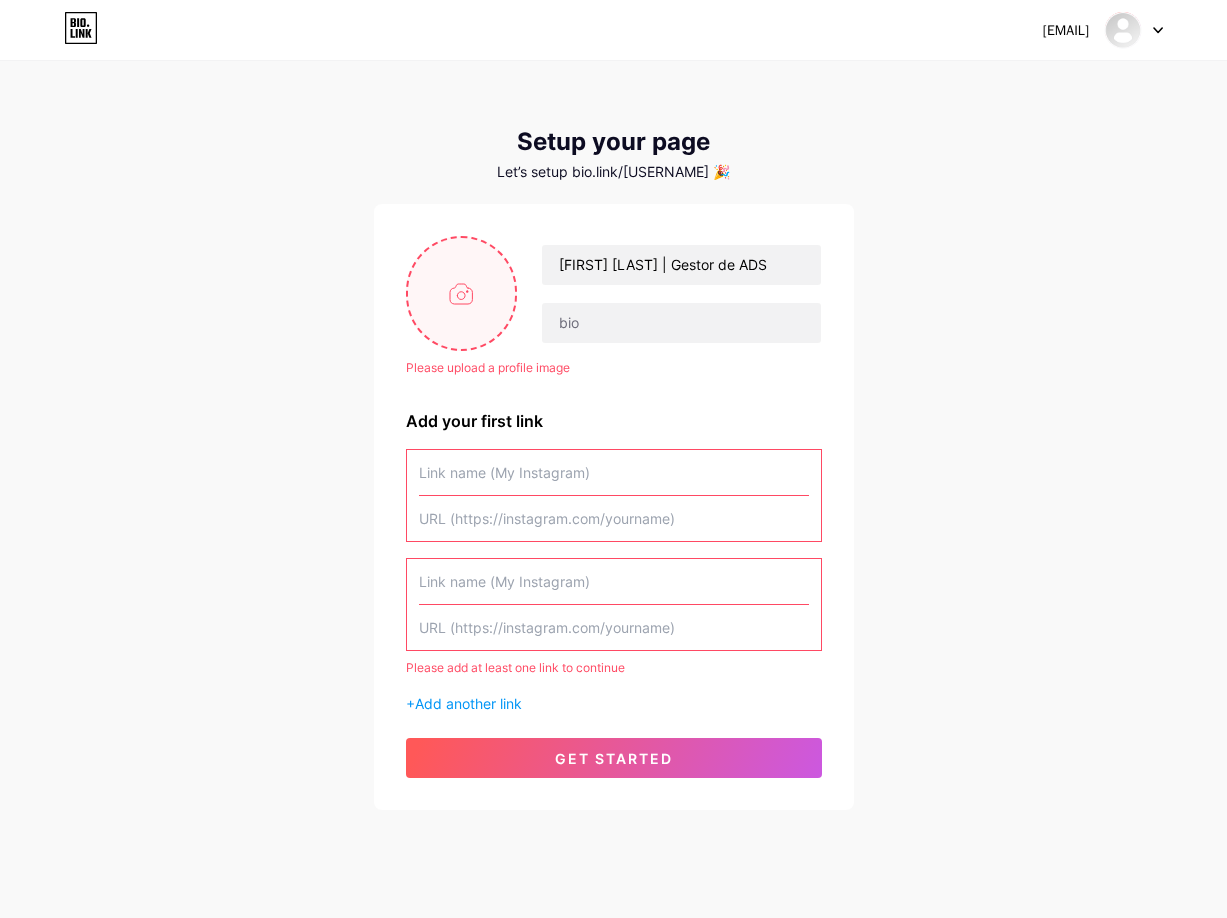 click at bounding box center [462, 293] 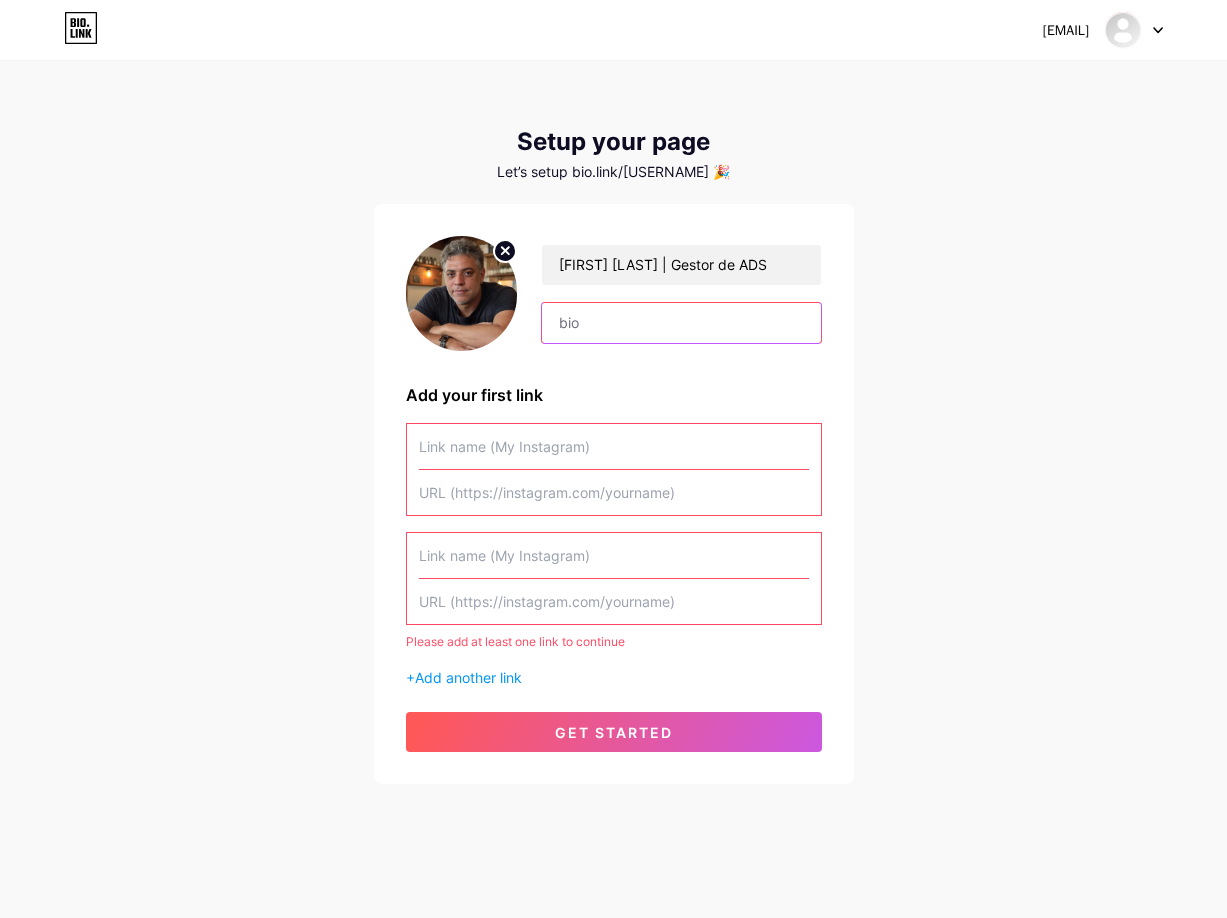 click at bounding box center [681, 323] 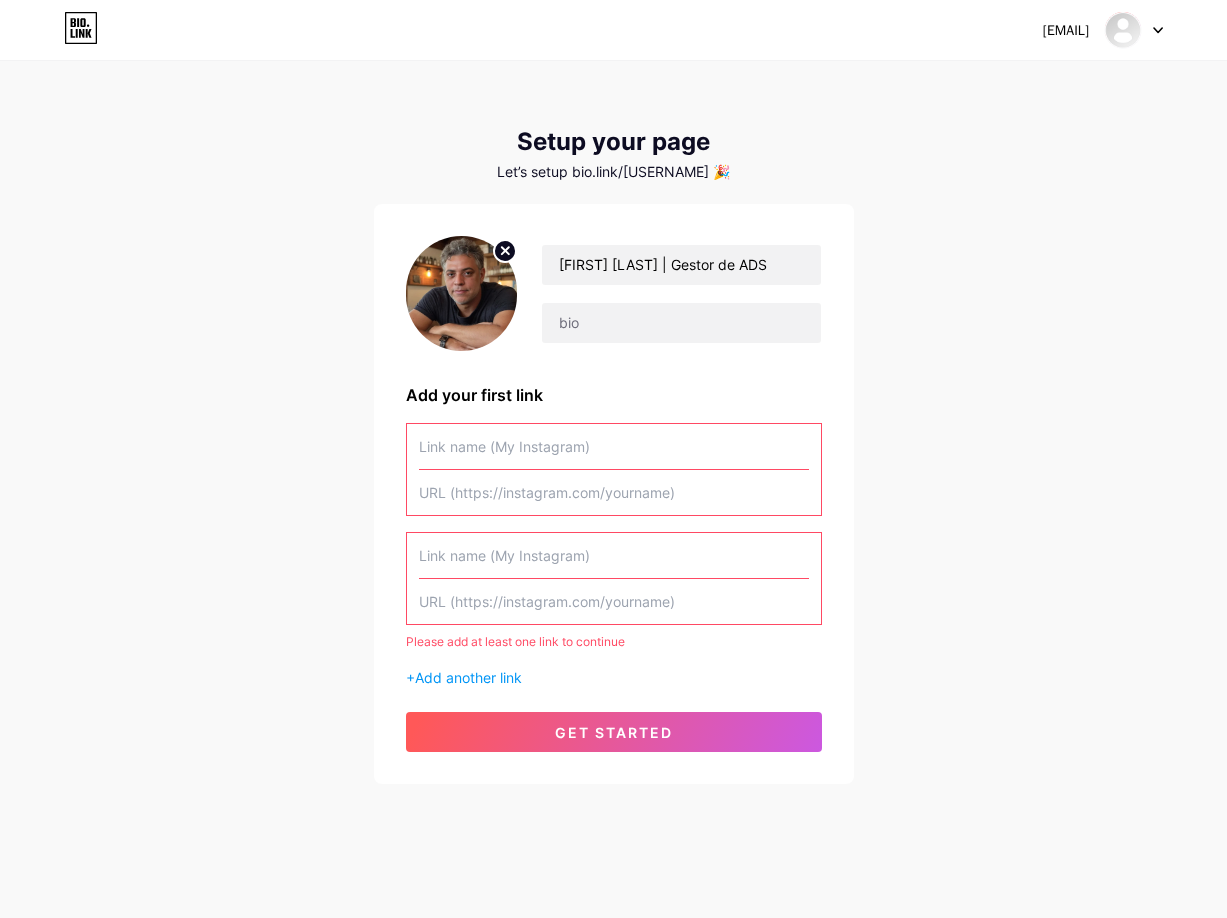 click at bounding box center (614, 492) 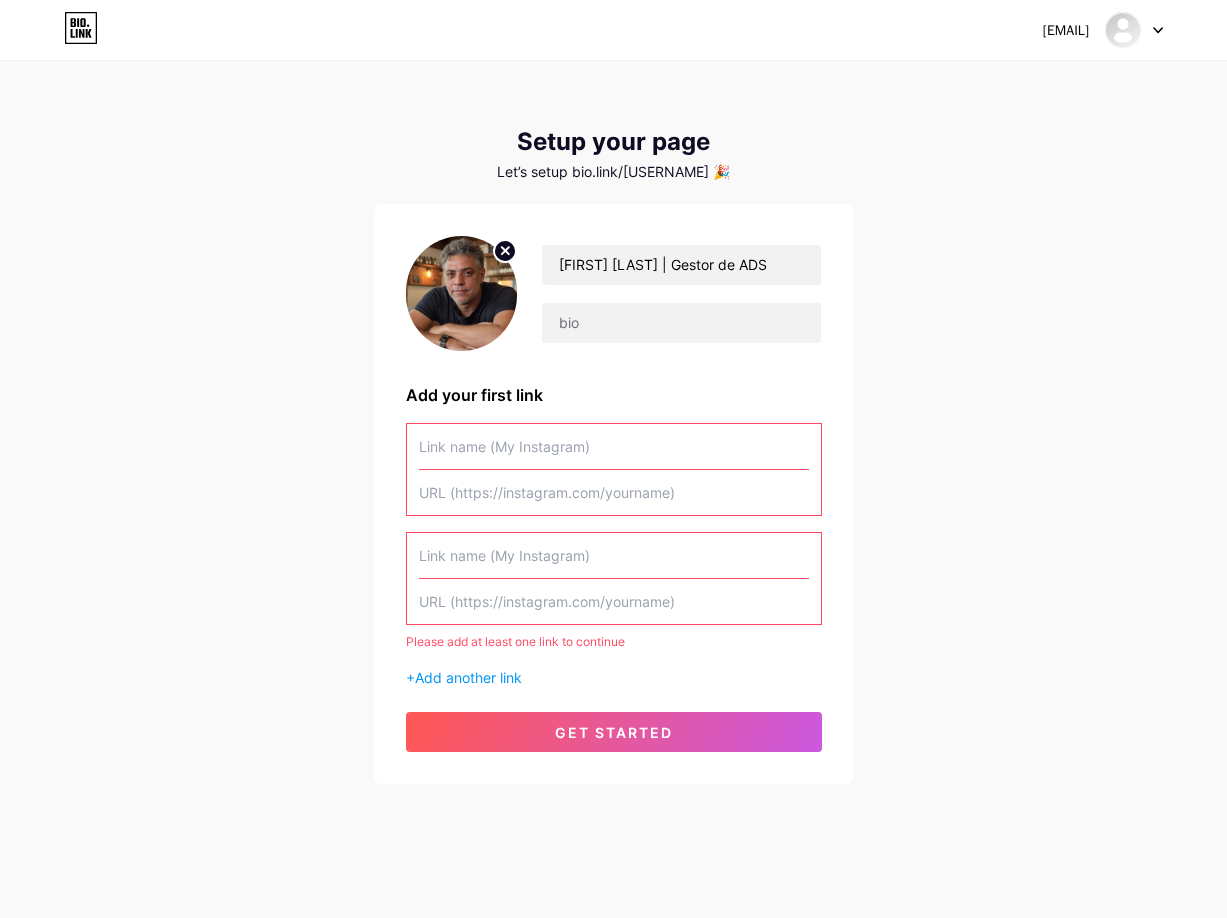 paste on "https://www.instagram.com/[USERNAME]/" 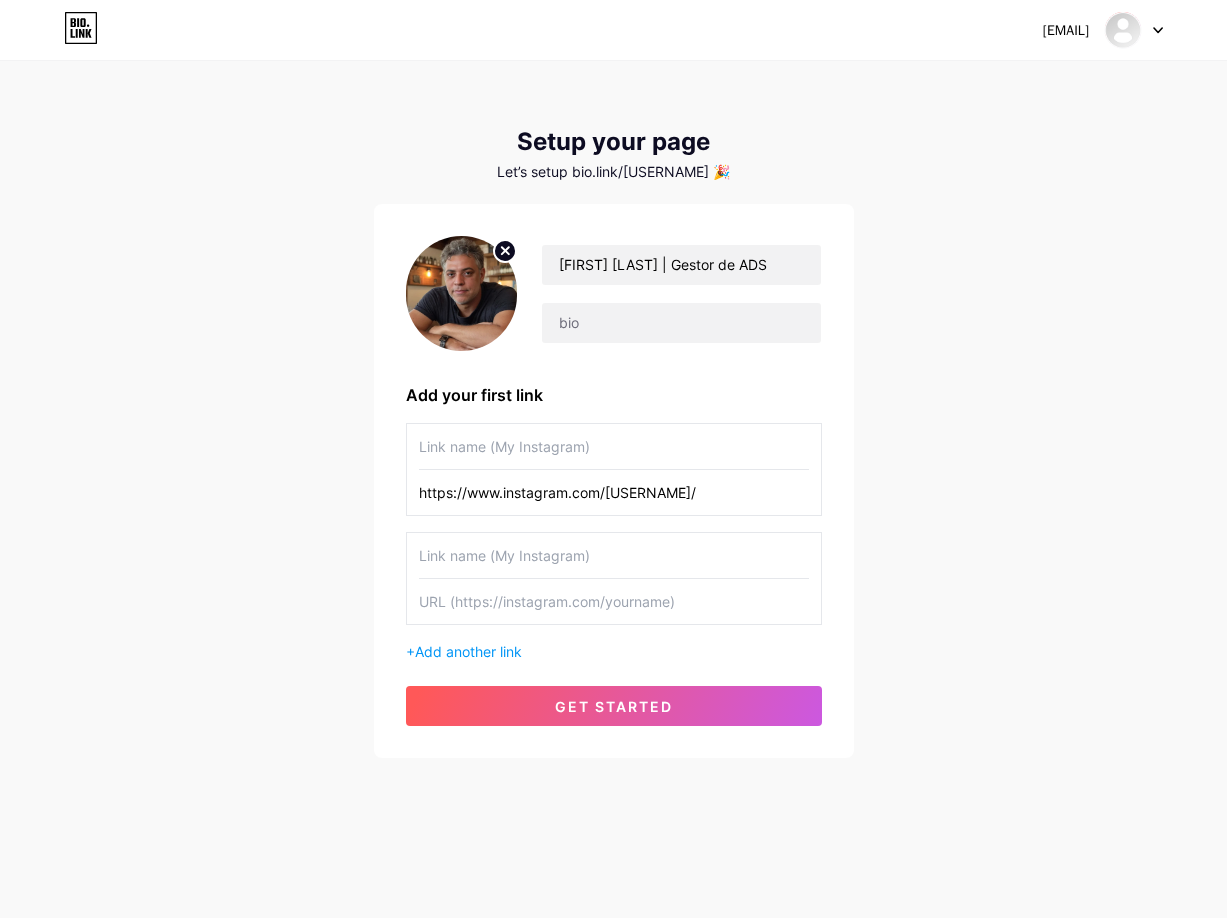 type on "https://www.instagram.com/[USERNAME]/" 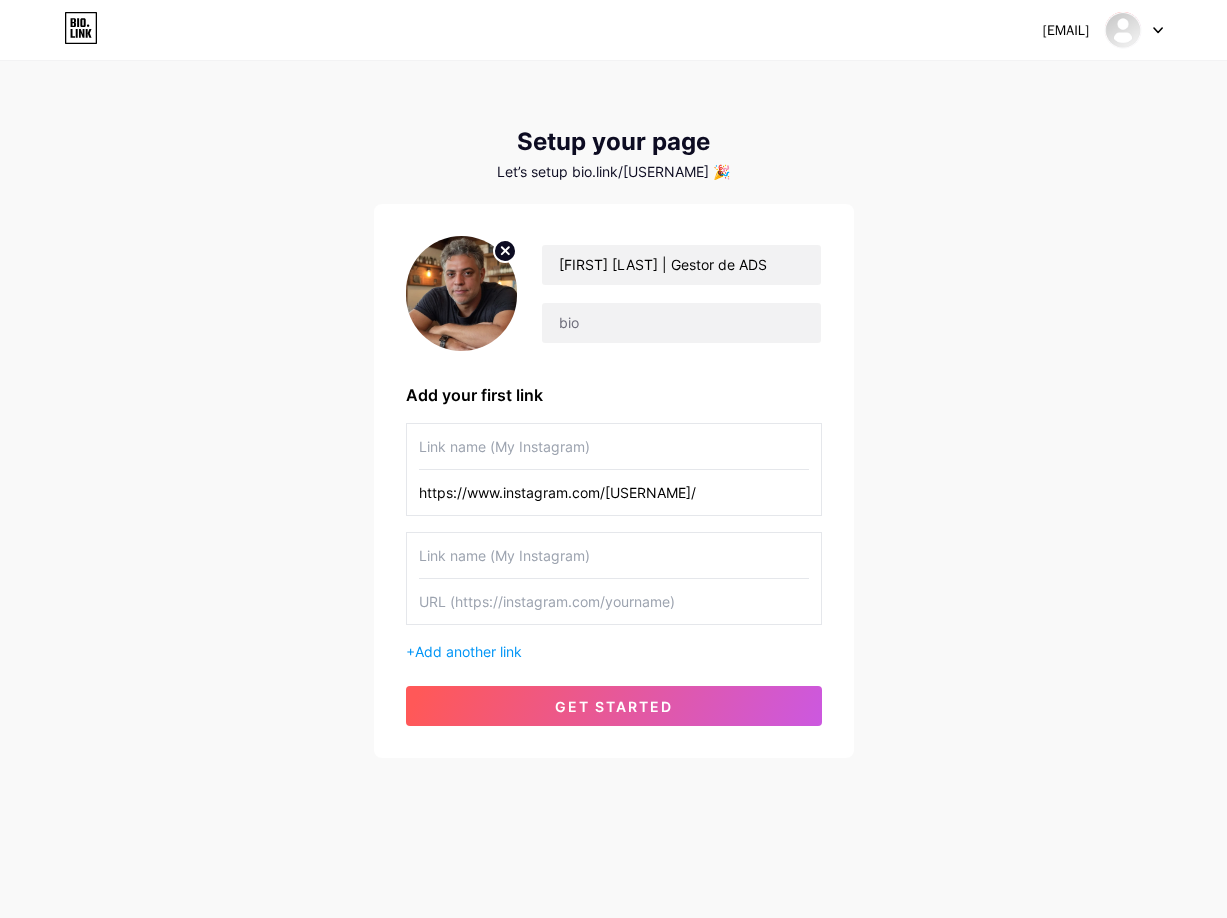 click at bounding box center [614, 446] 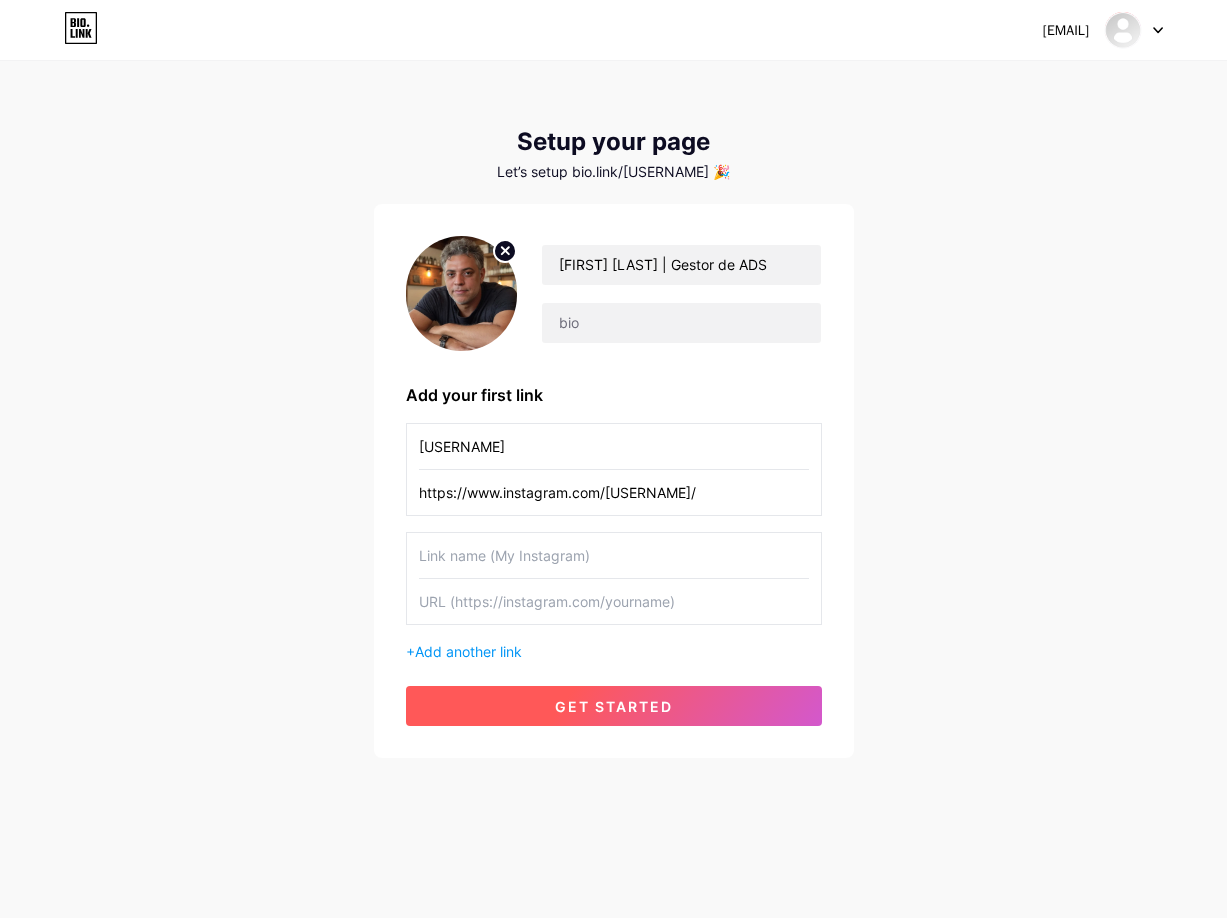 type on "[USERNAME]" 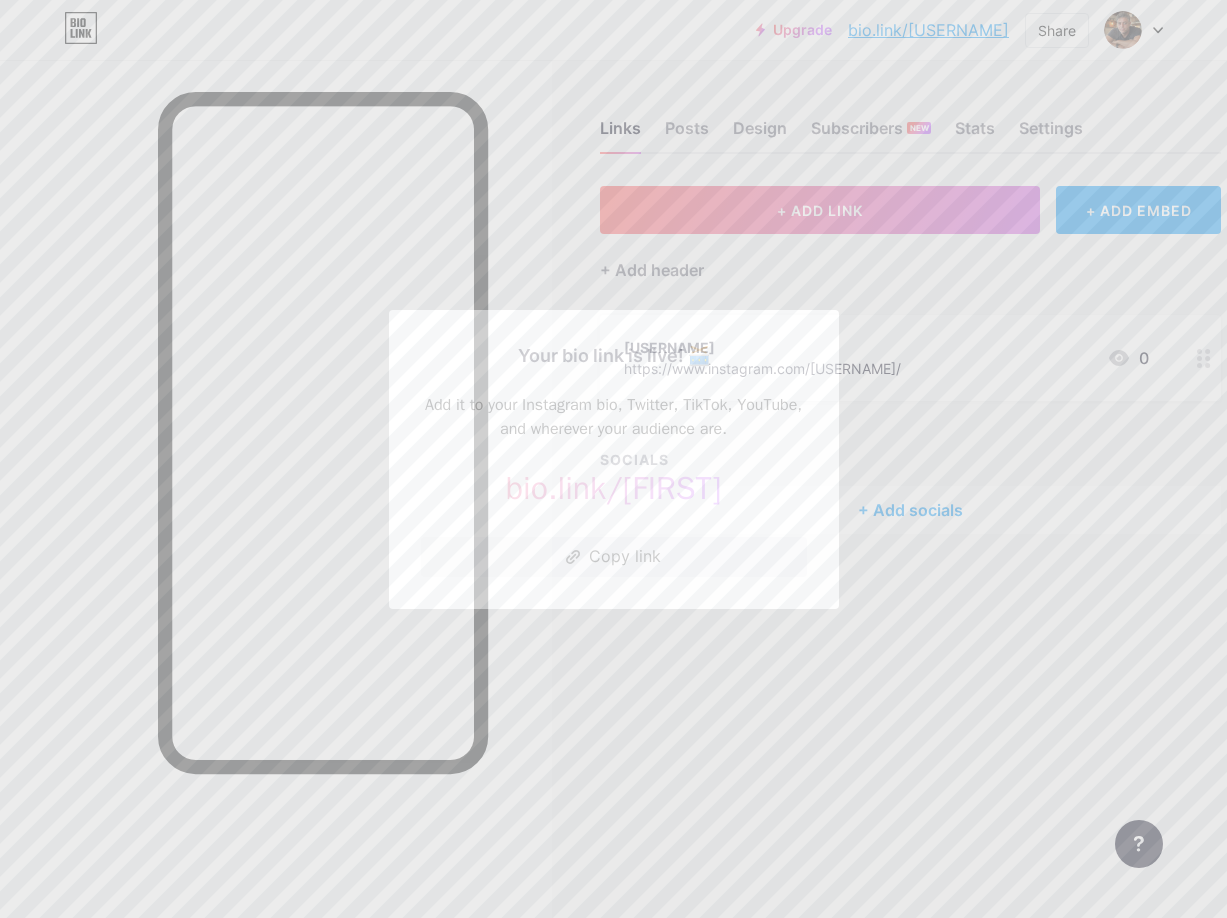 click at bounding box center [613, 459] 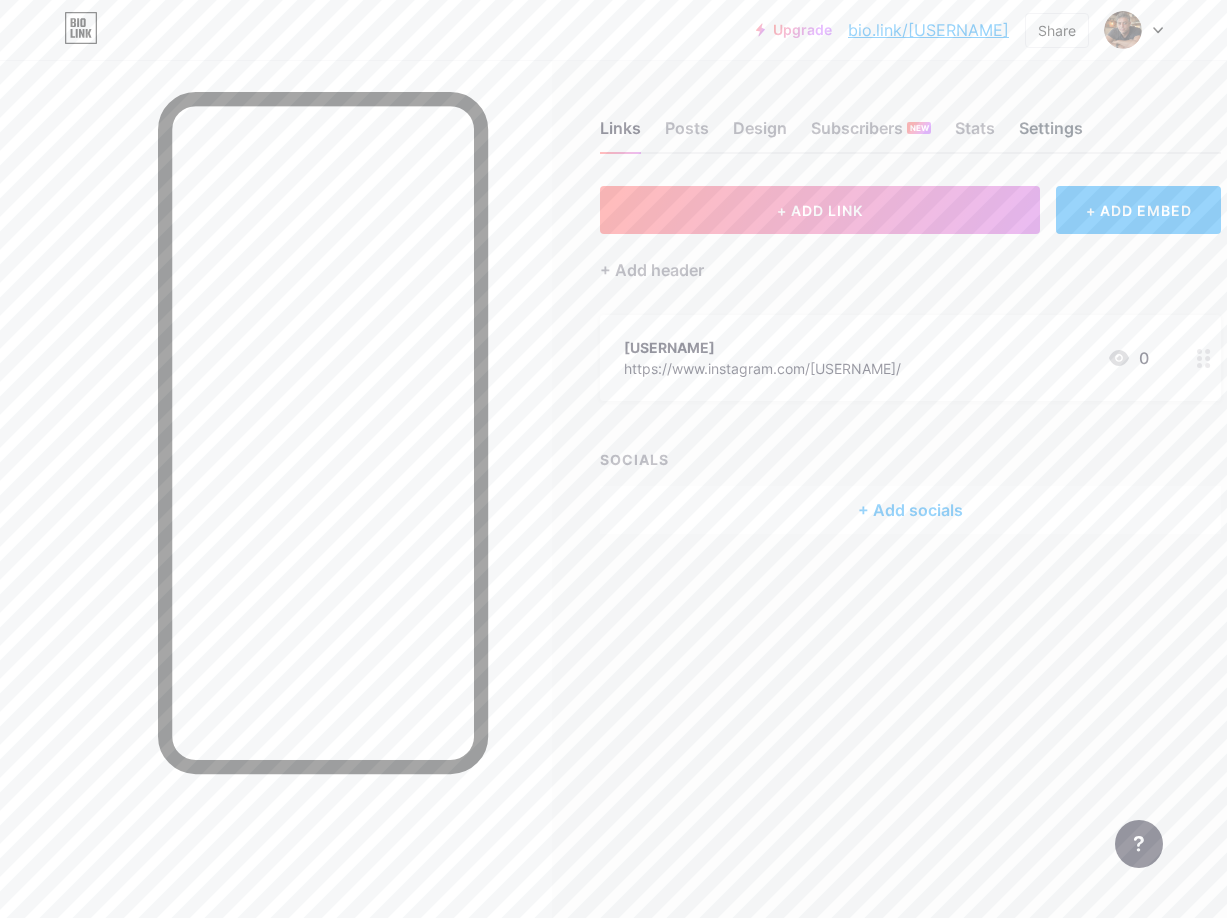 click on "Settings" at bounding box center [1051, 134] 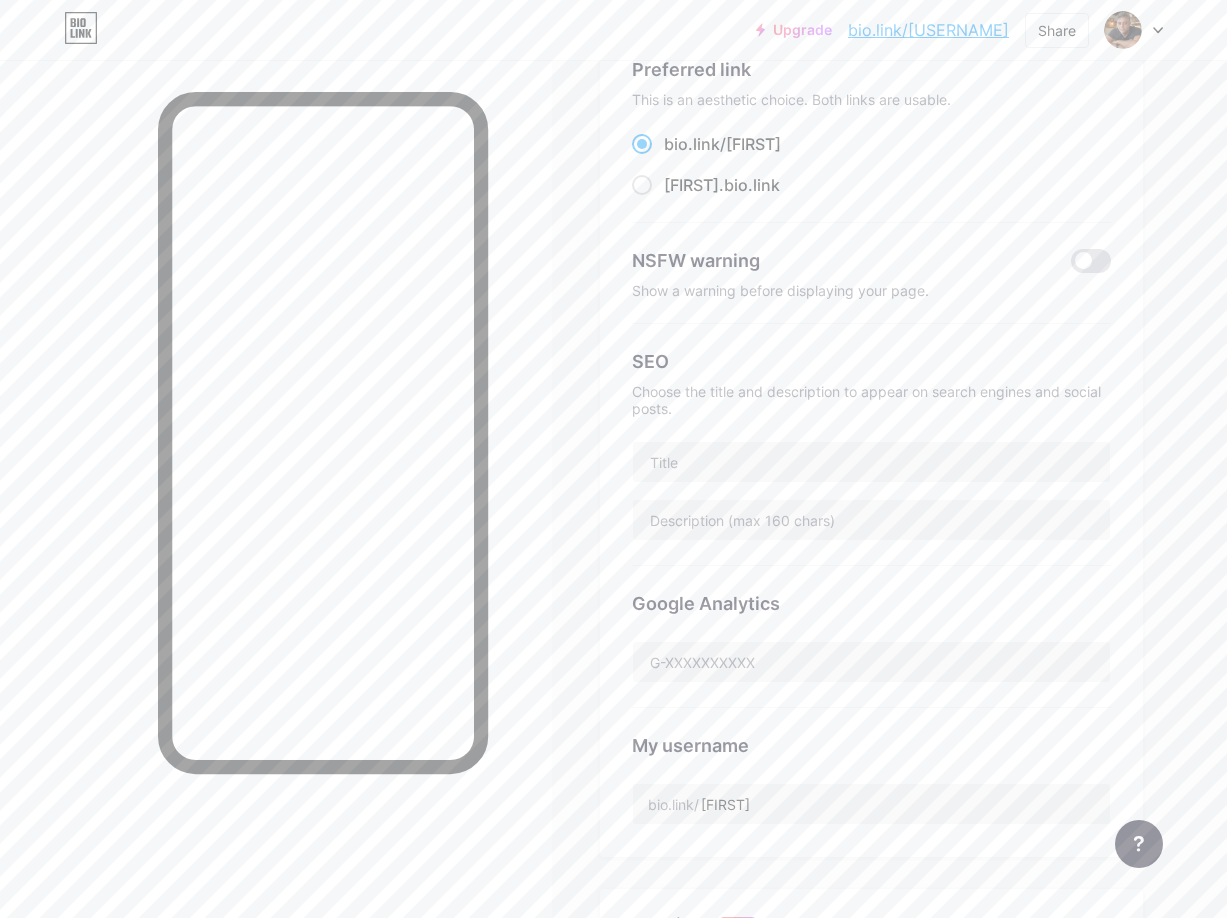scroll, scrollTop: 0, scrollLeft: 0, axis: both 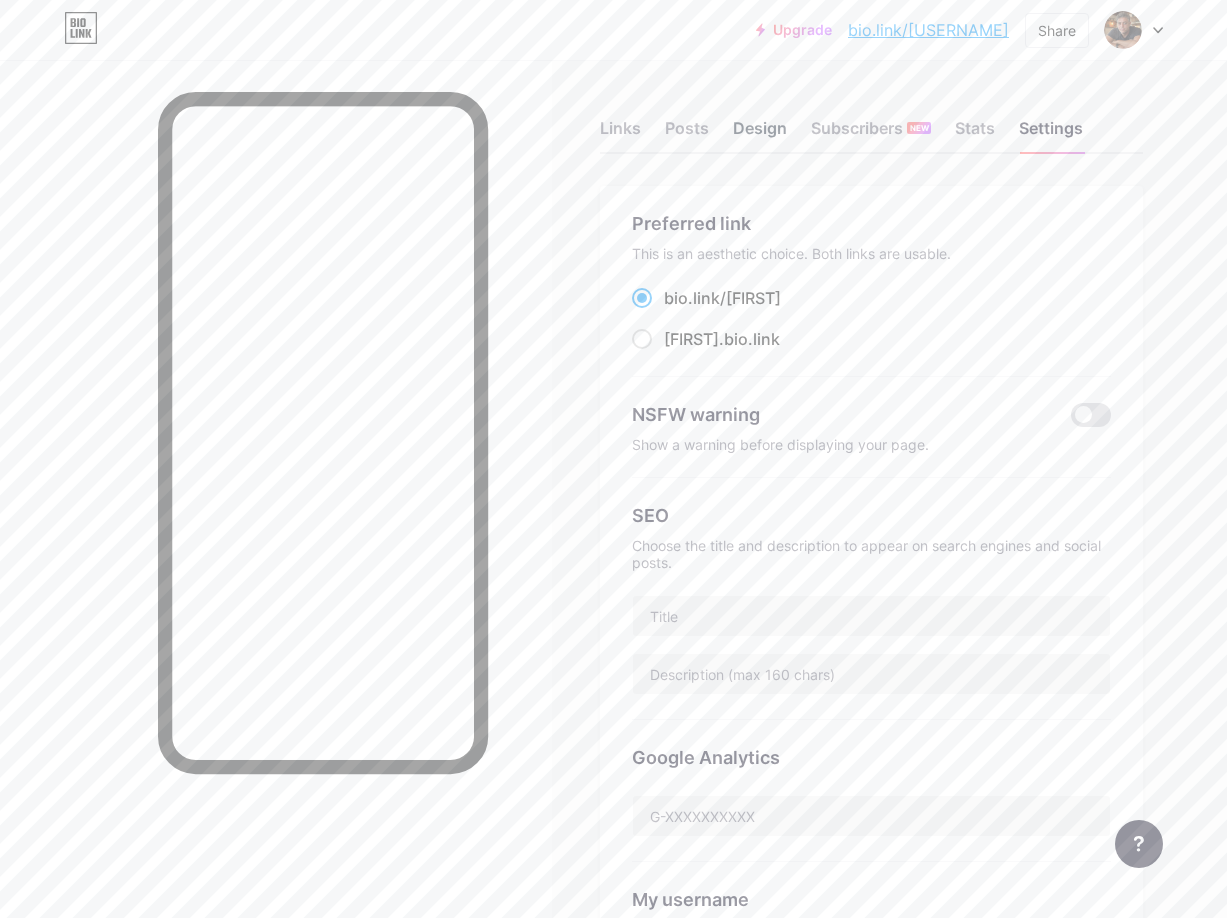 click on "Design" at bounding box center (760, 134) 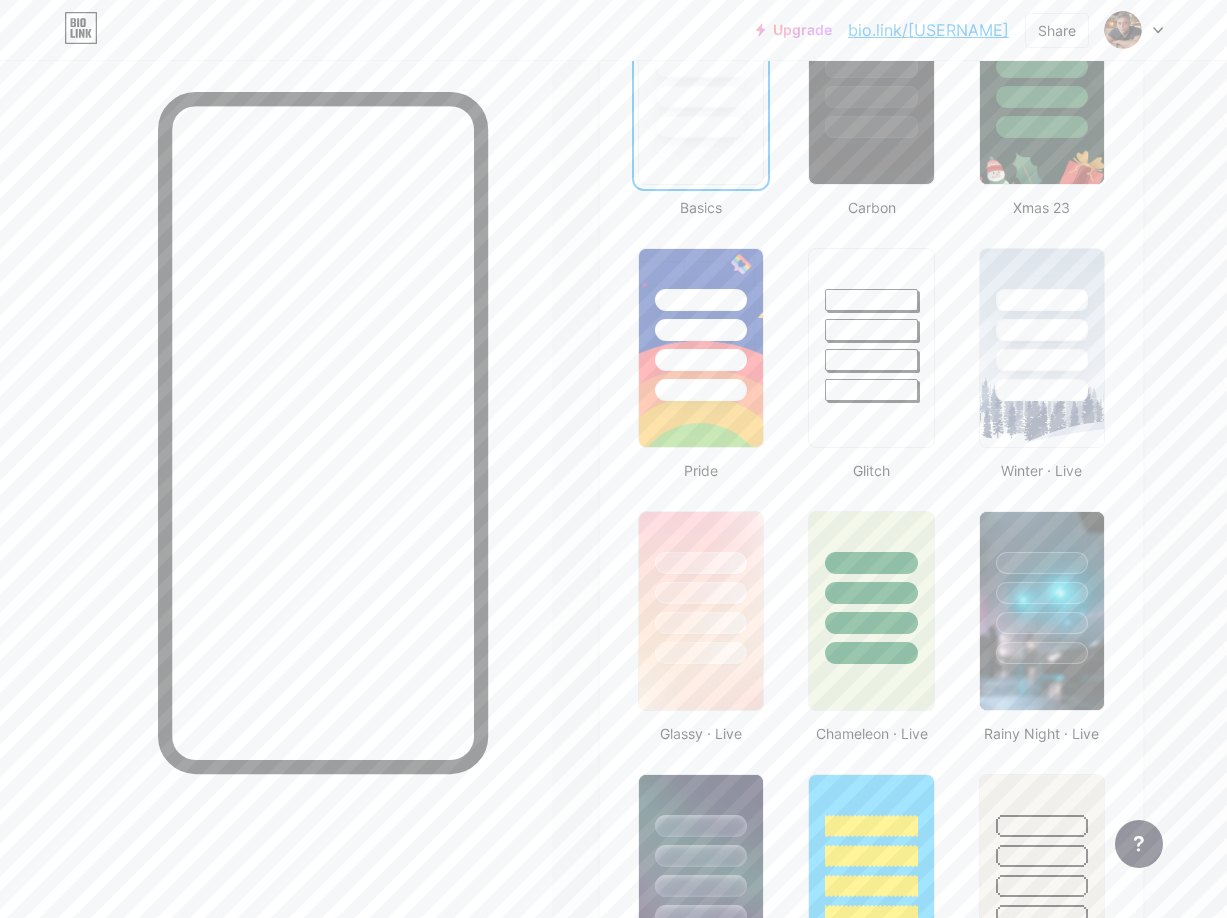 scroll, scrollTop: 918, scrollLeft: 0, axis: vertical 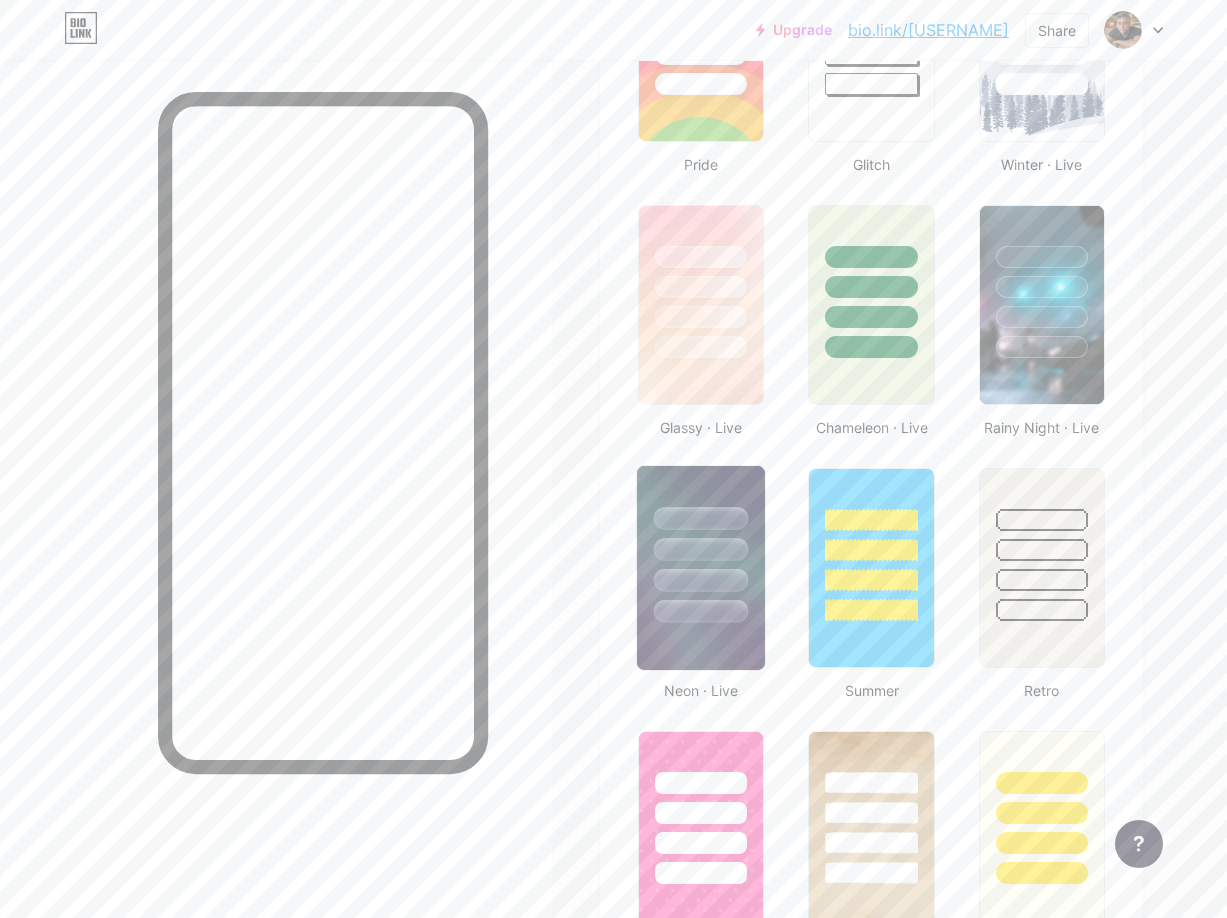 click at bounding box center (701, 544) 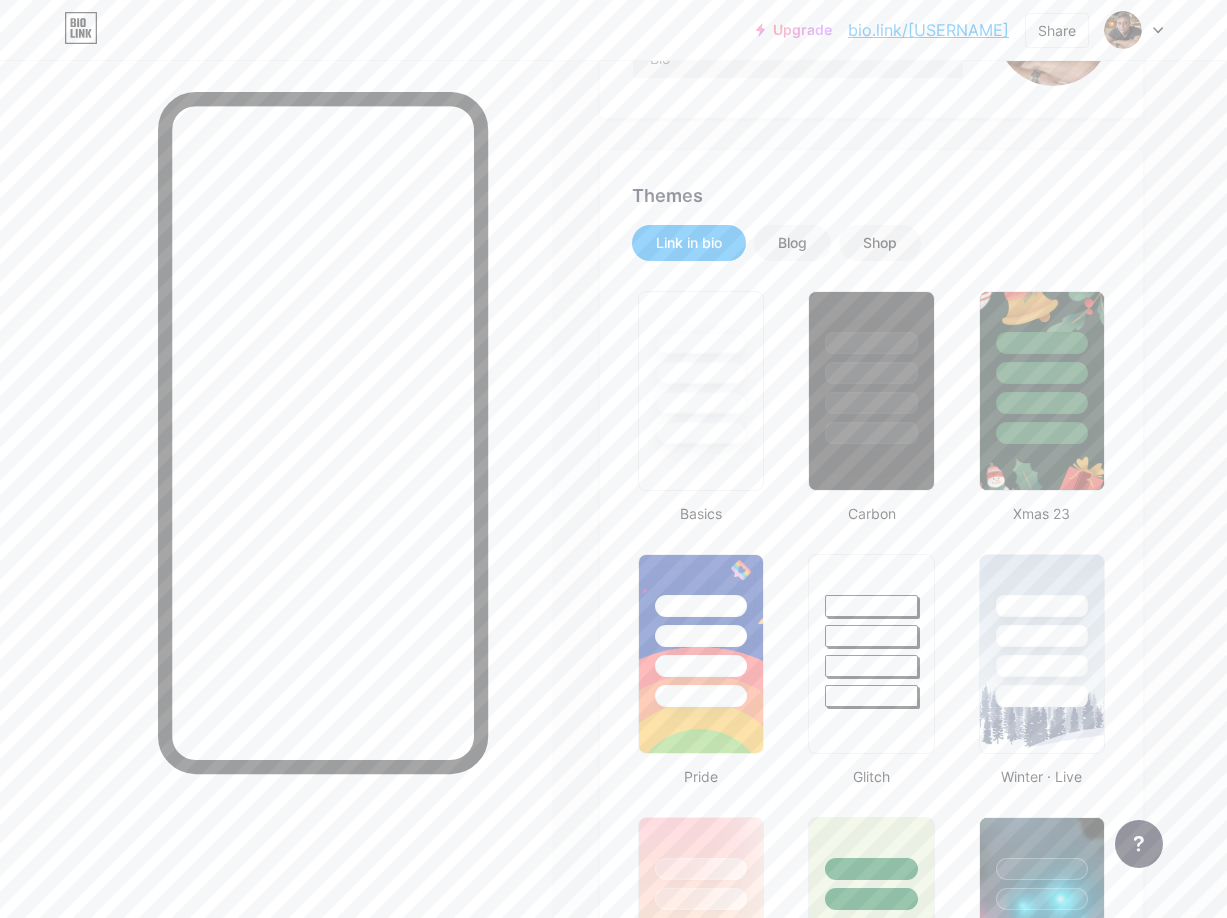 scroll, scrollTop: 0, scrollLeft: 0, axis: both 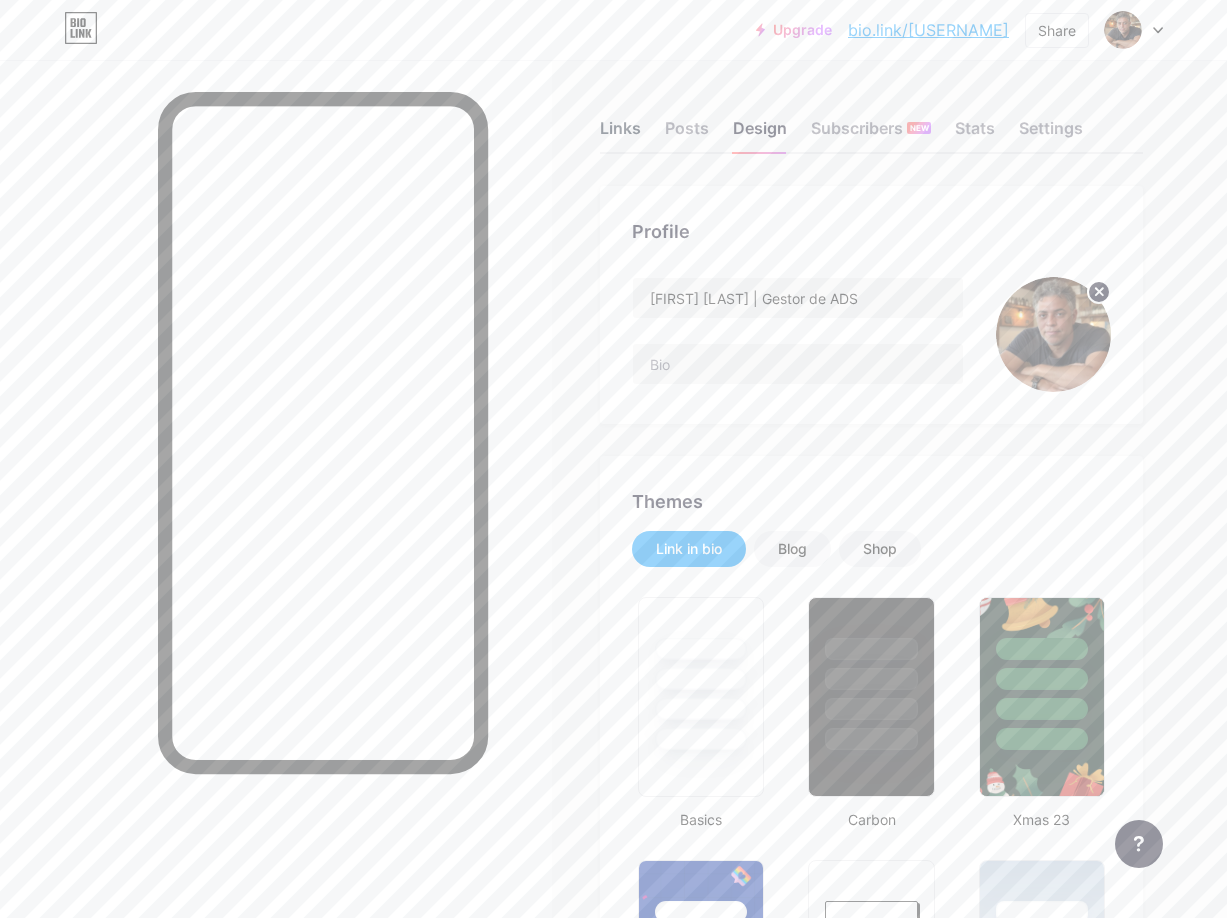 click on "Links" at bounding box center (620, 134) 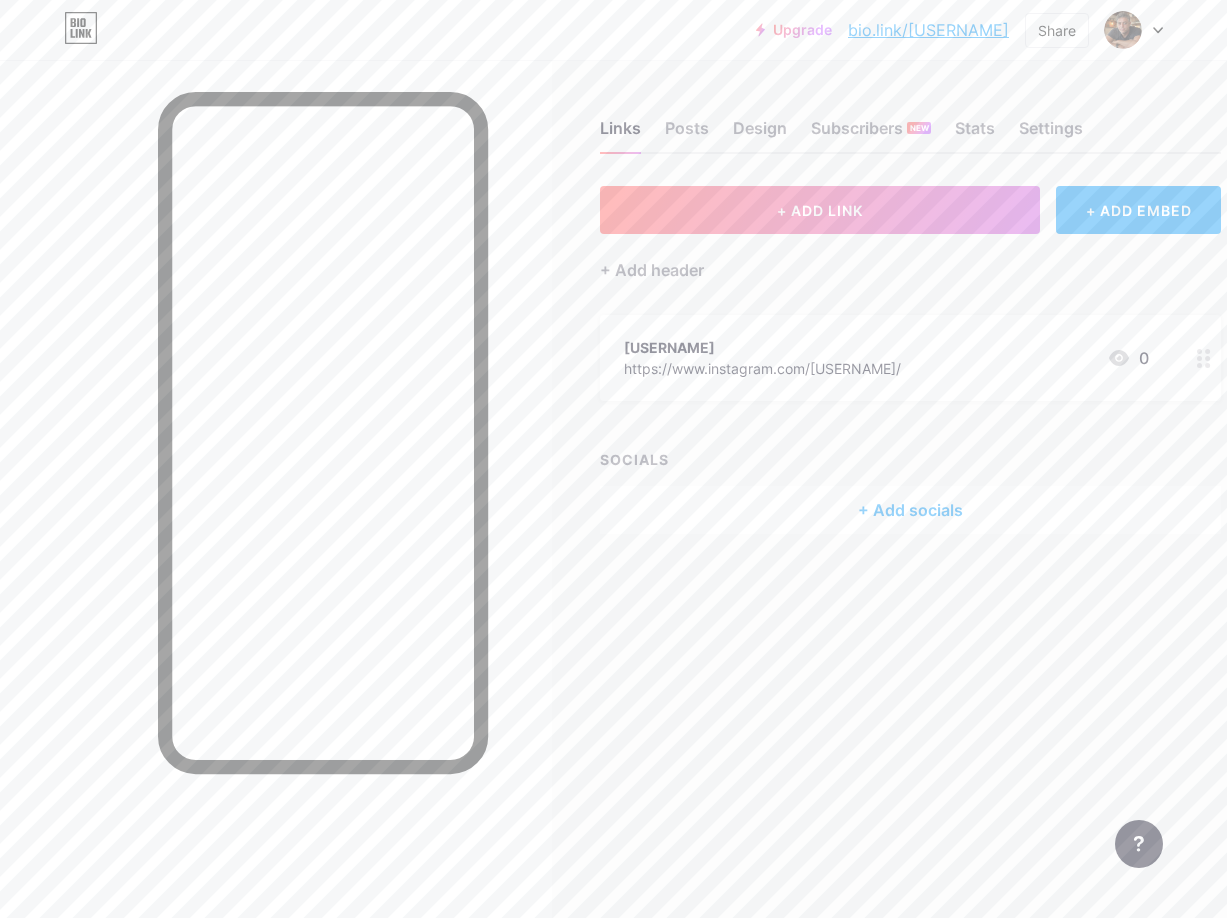 click on "Links Posts Design Subscribers NEW Stats Settings + ADD LINK + ADD EMBED + Add header [USERNAME] https://www.instagram.com/[USERNAME]/ 0 SOCIALS + Add socials Feature requests Help center Contact support" at bounding box center (652, 347) 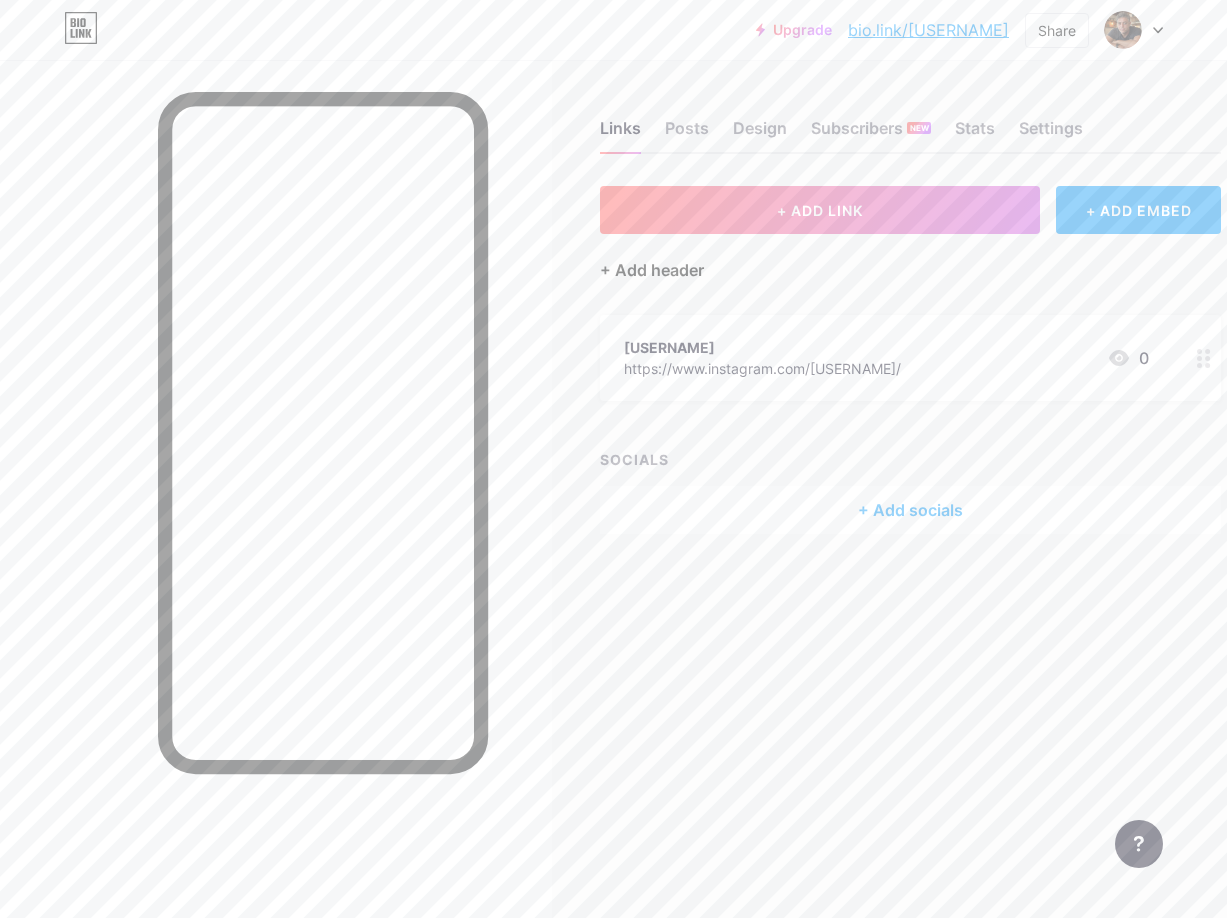 click on "+ Add header" at bounding box center [652, 270] 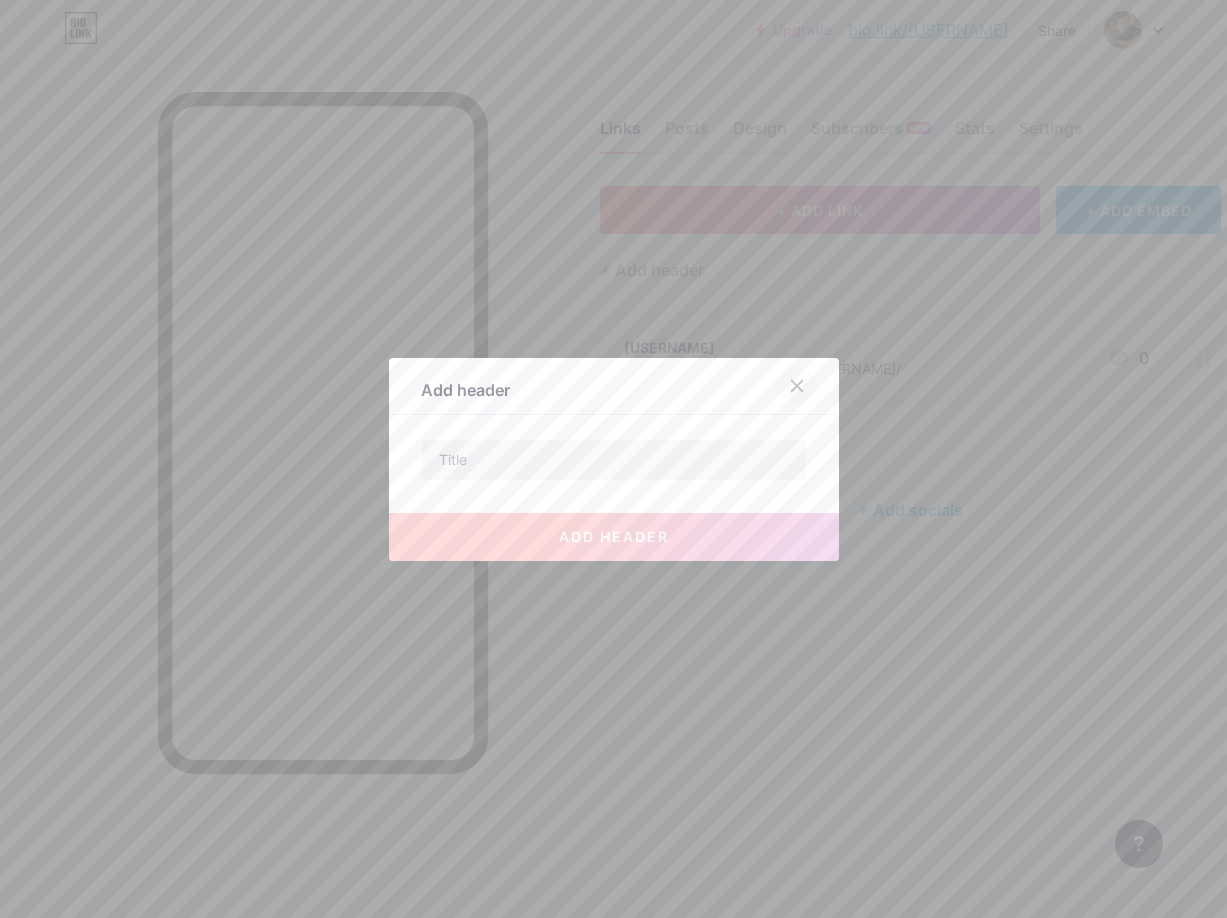 click 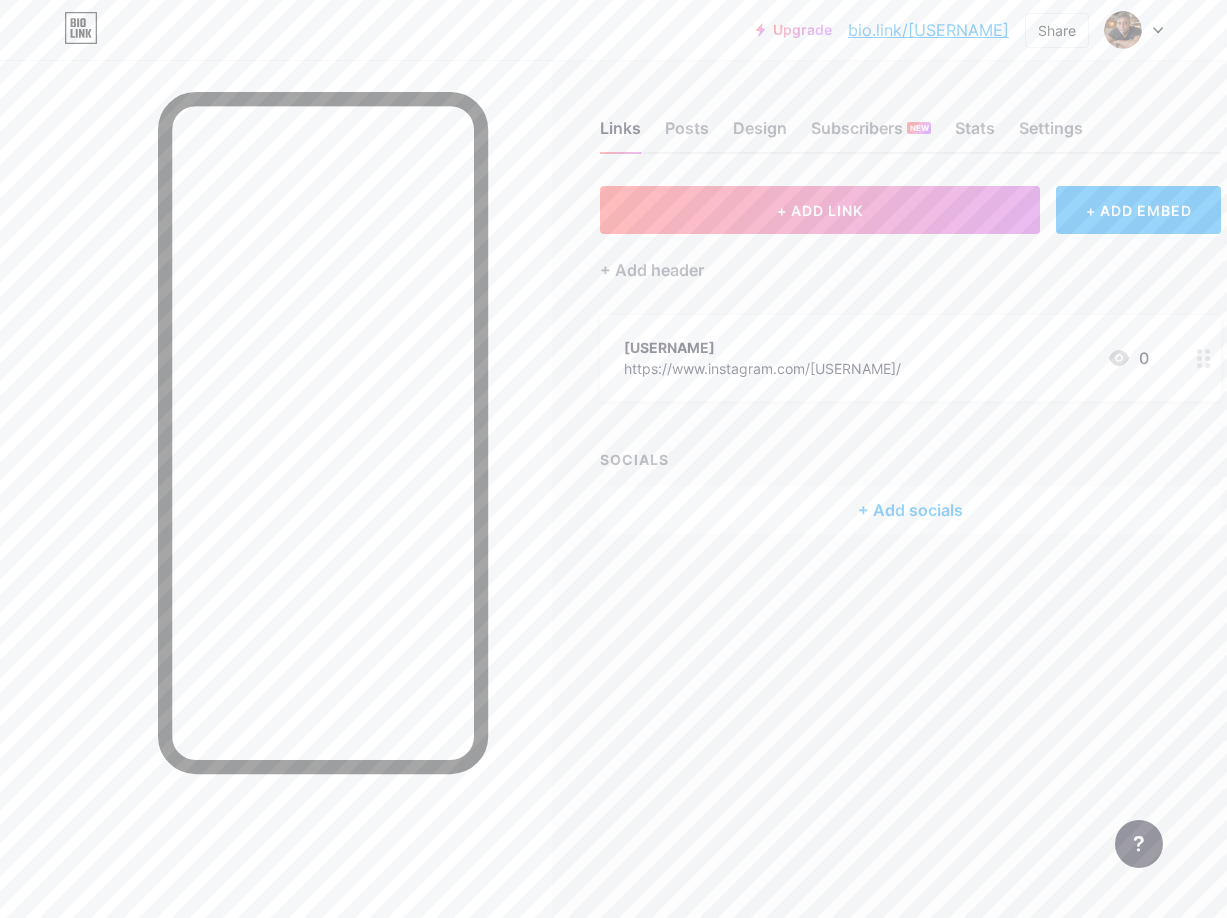 click on "+ Add socials" at bounding box center [910, 510] 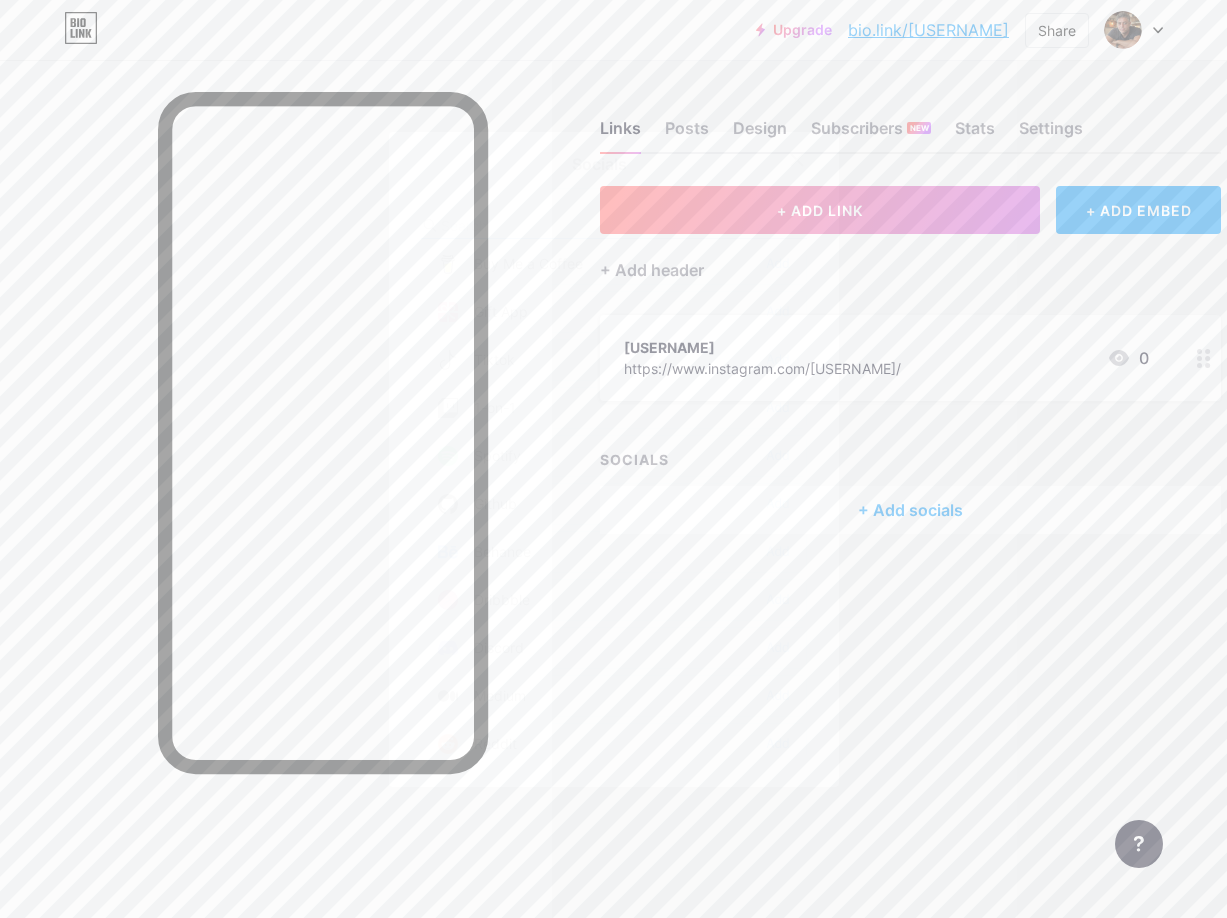 scroll, scrollTop: 504, scrollLeft: 0, axis: vertical 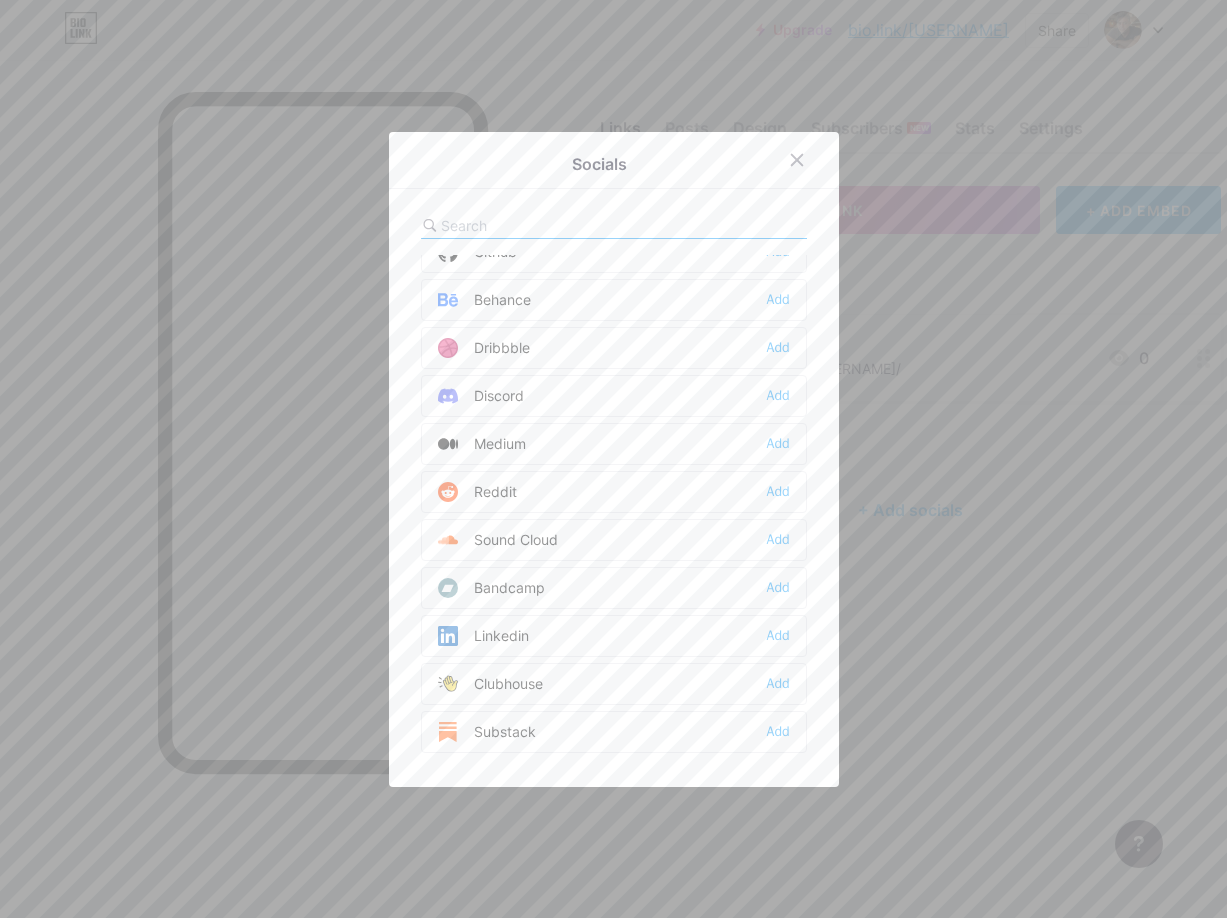 click at bounding box center (551, 225) 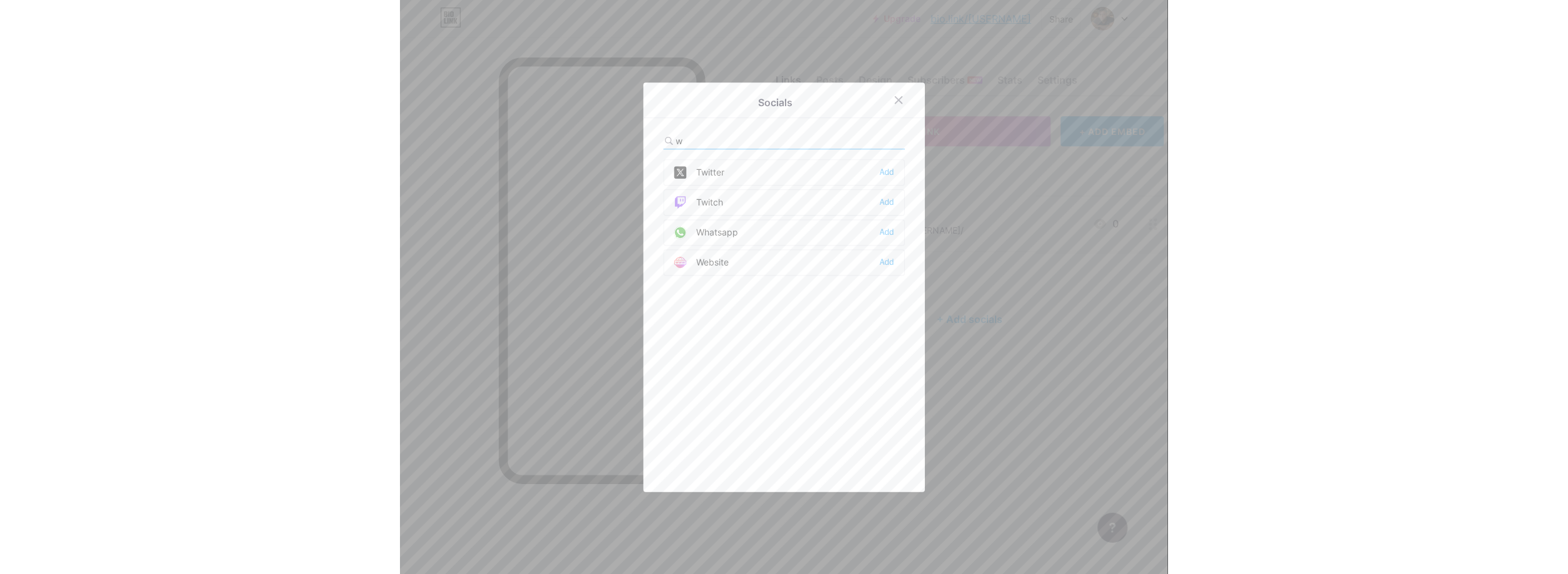 scroll, scrollTop: 0, scrollLeft: 0, axis: both 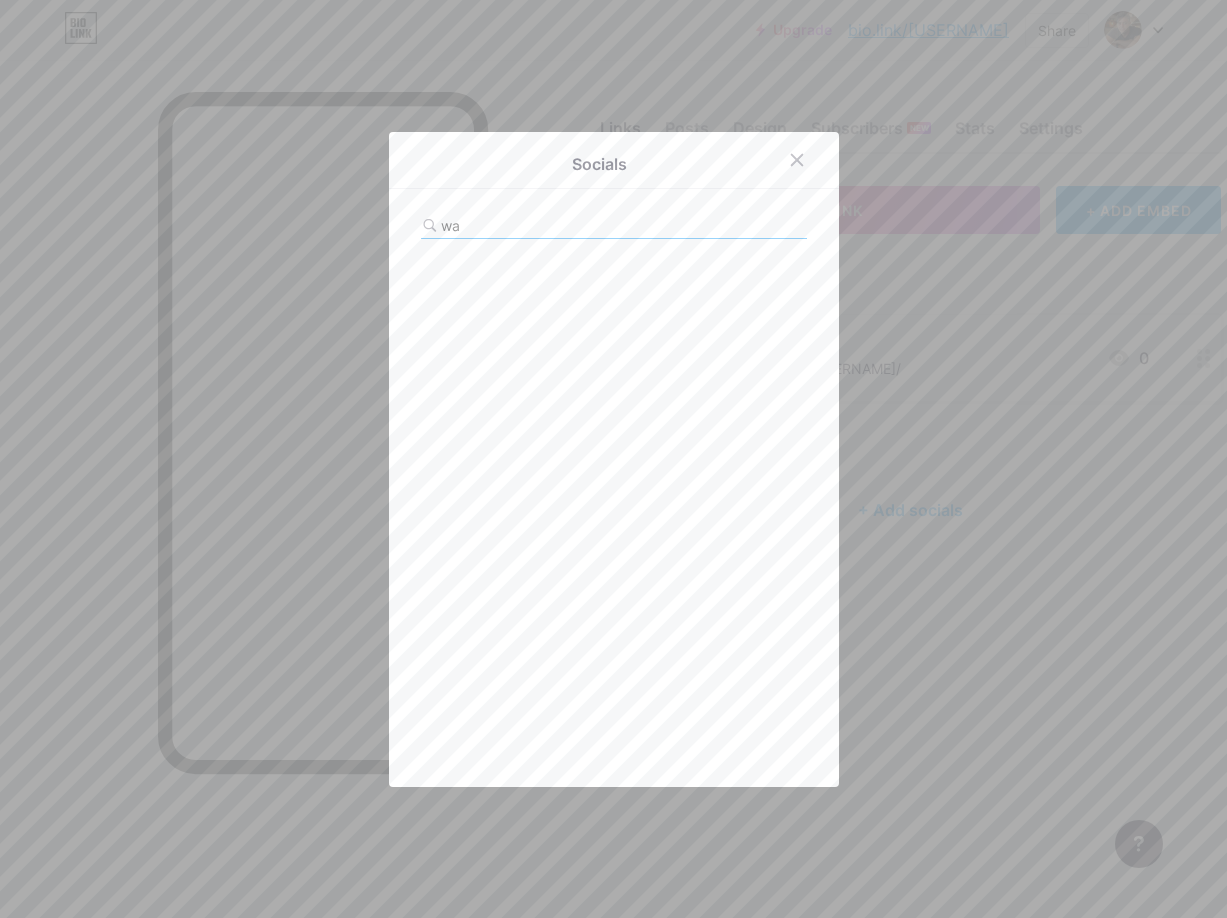 type on "w" 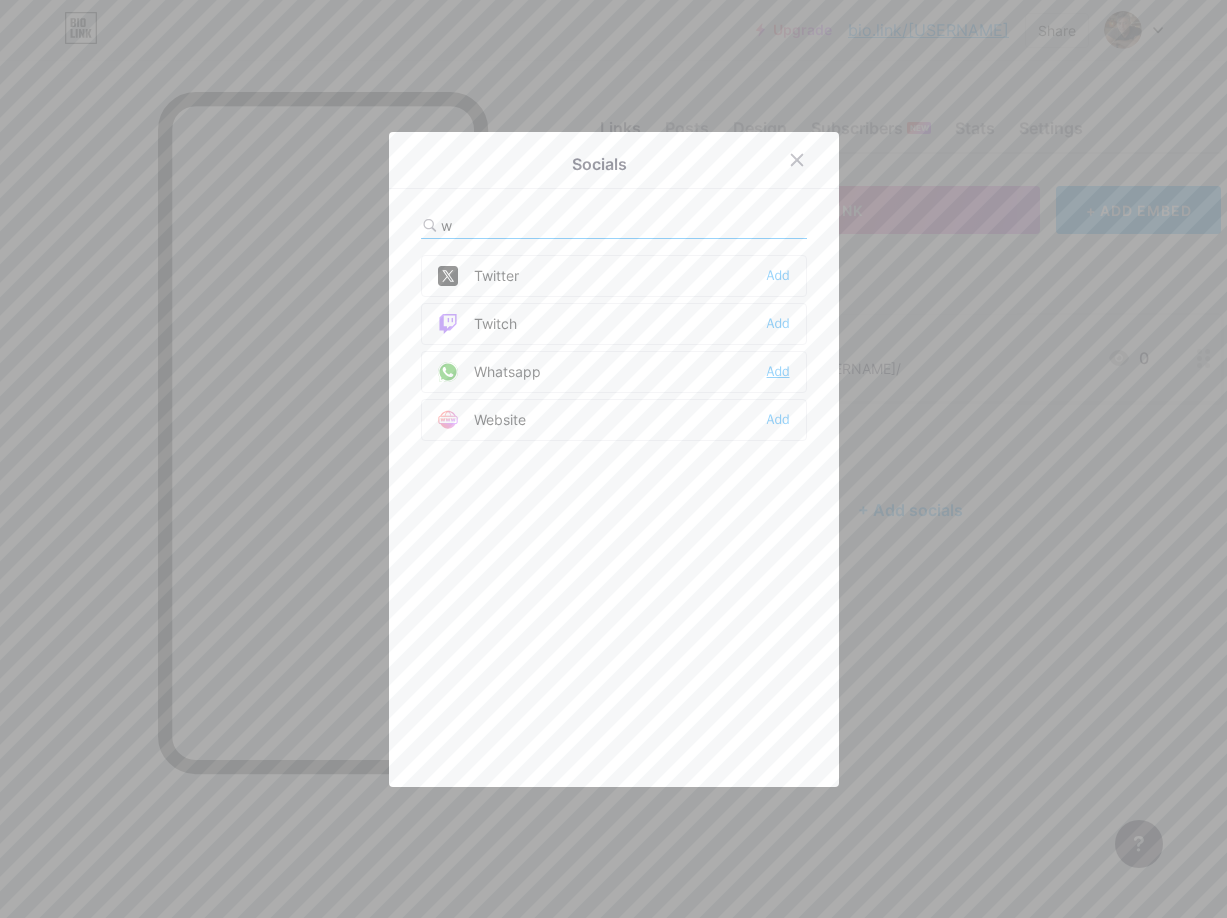 click on "Add" at bounding box center [778, 372] 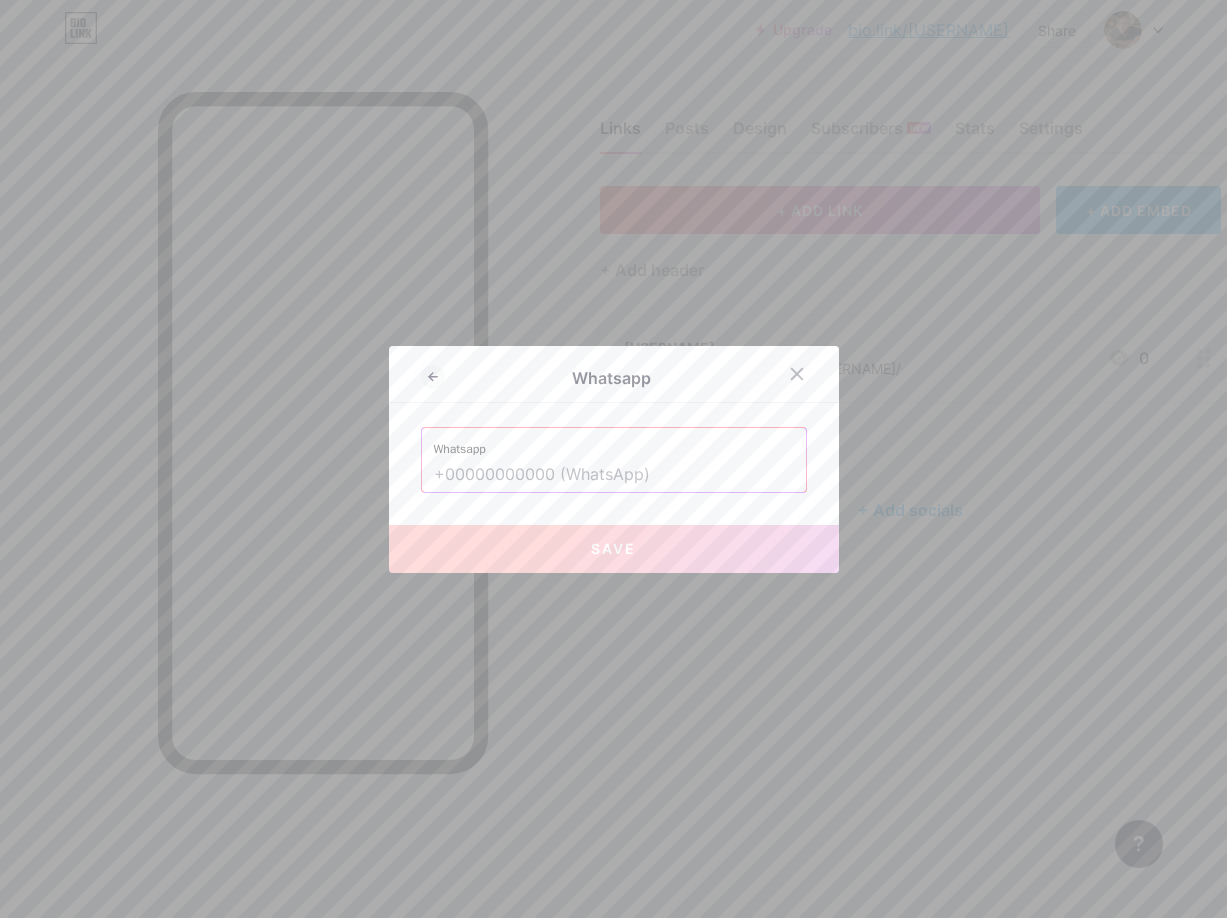 click at bounding box center [614, 475] 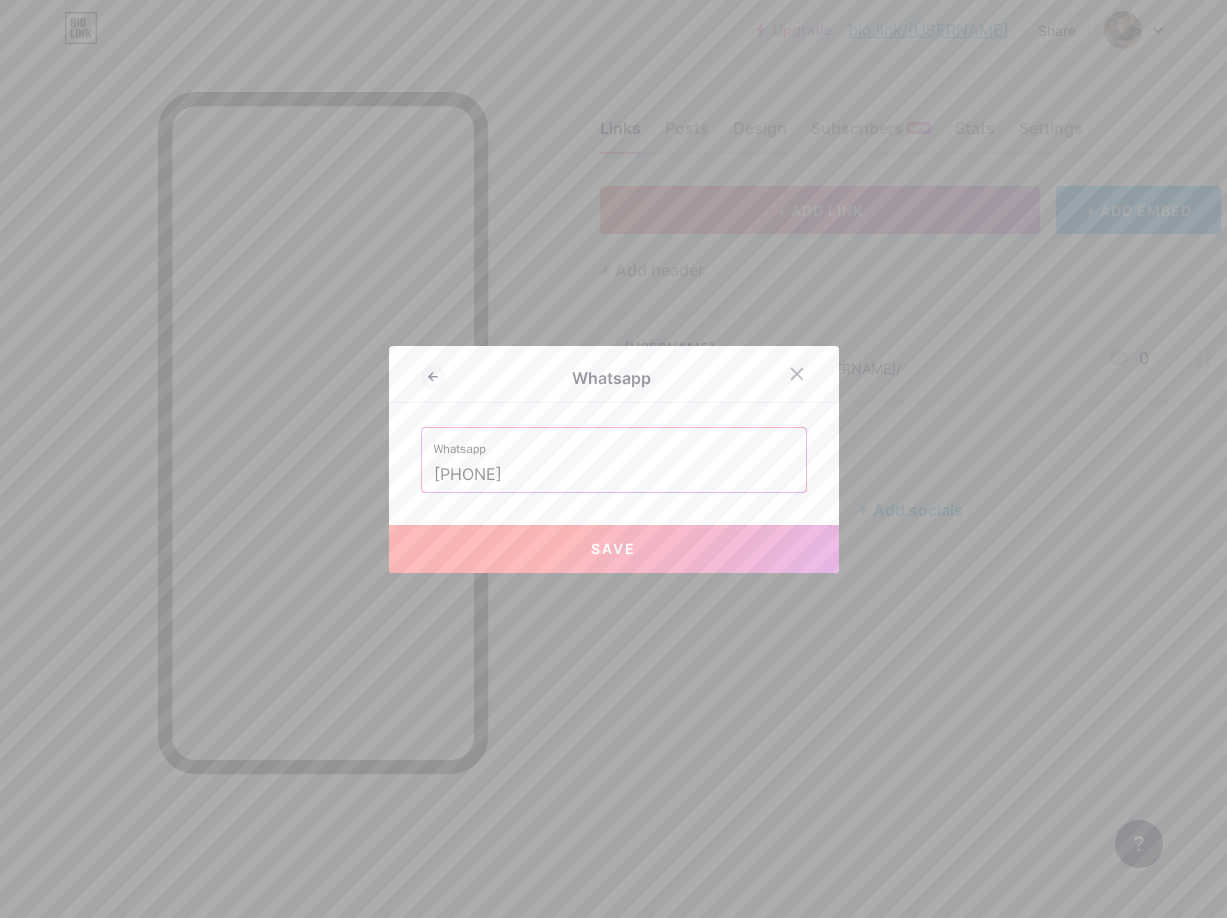 click on "Save" at bounding box center [613, 548] 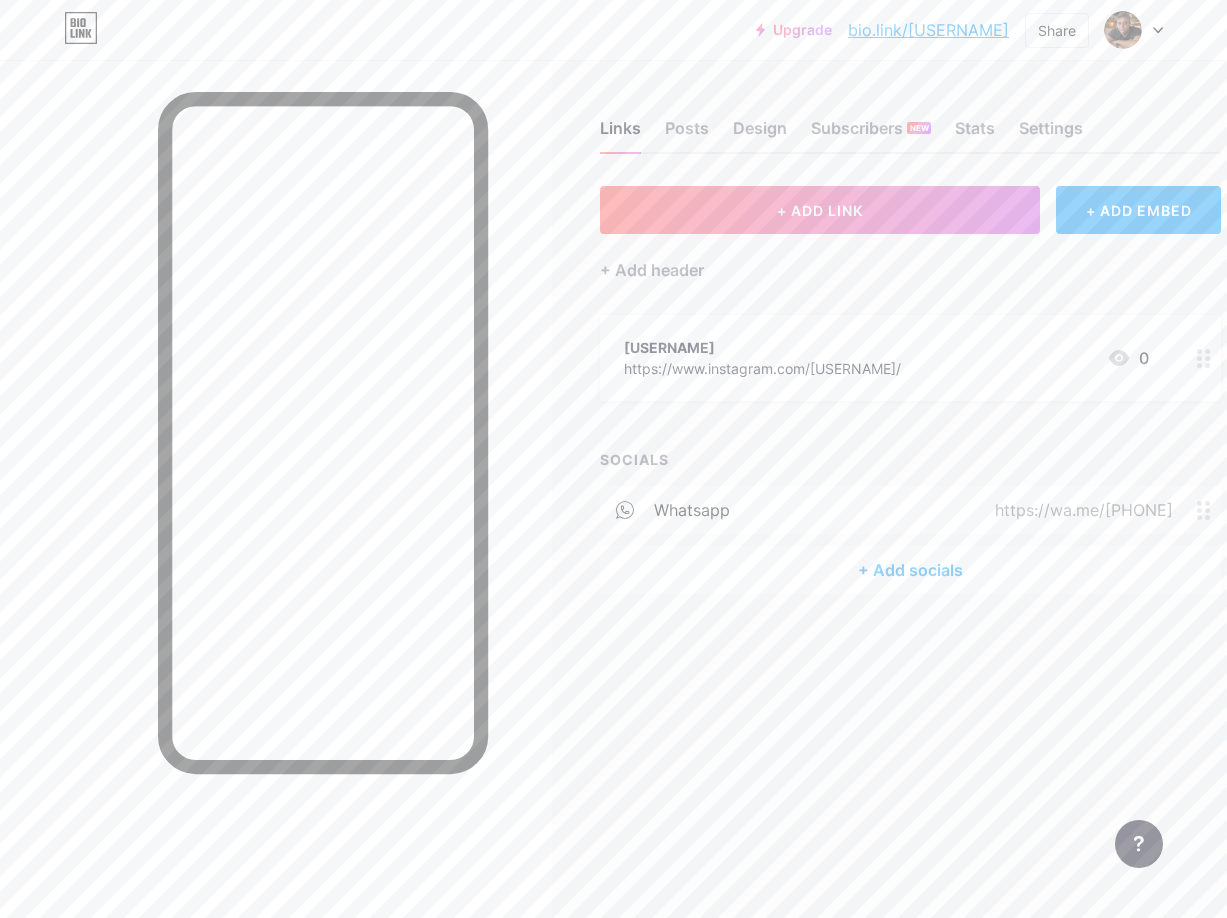 click on "+ Add socials" at bounding box center [910, 570] 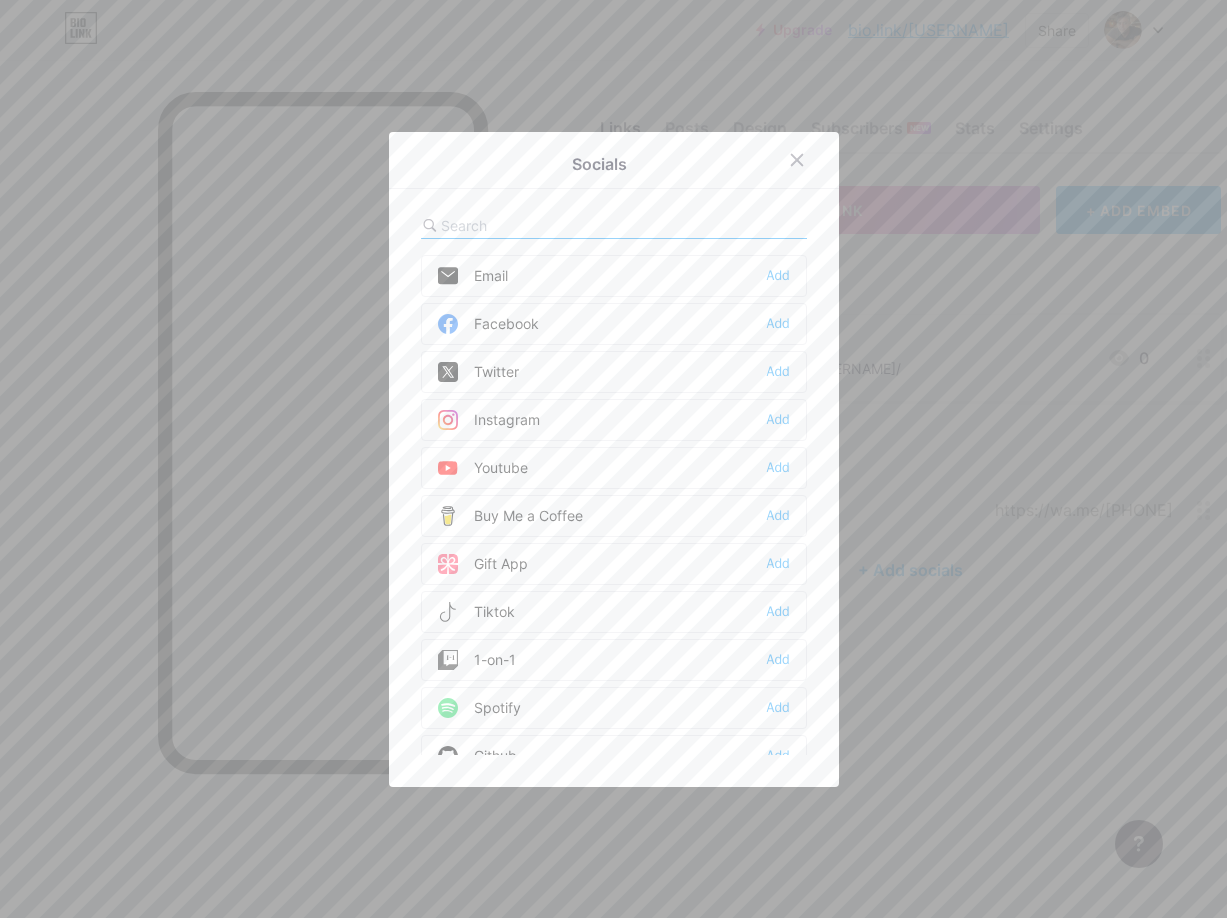 click on "Facebook" at bounding box center [488, 324] 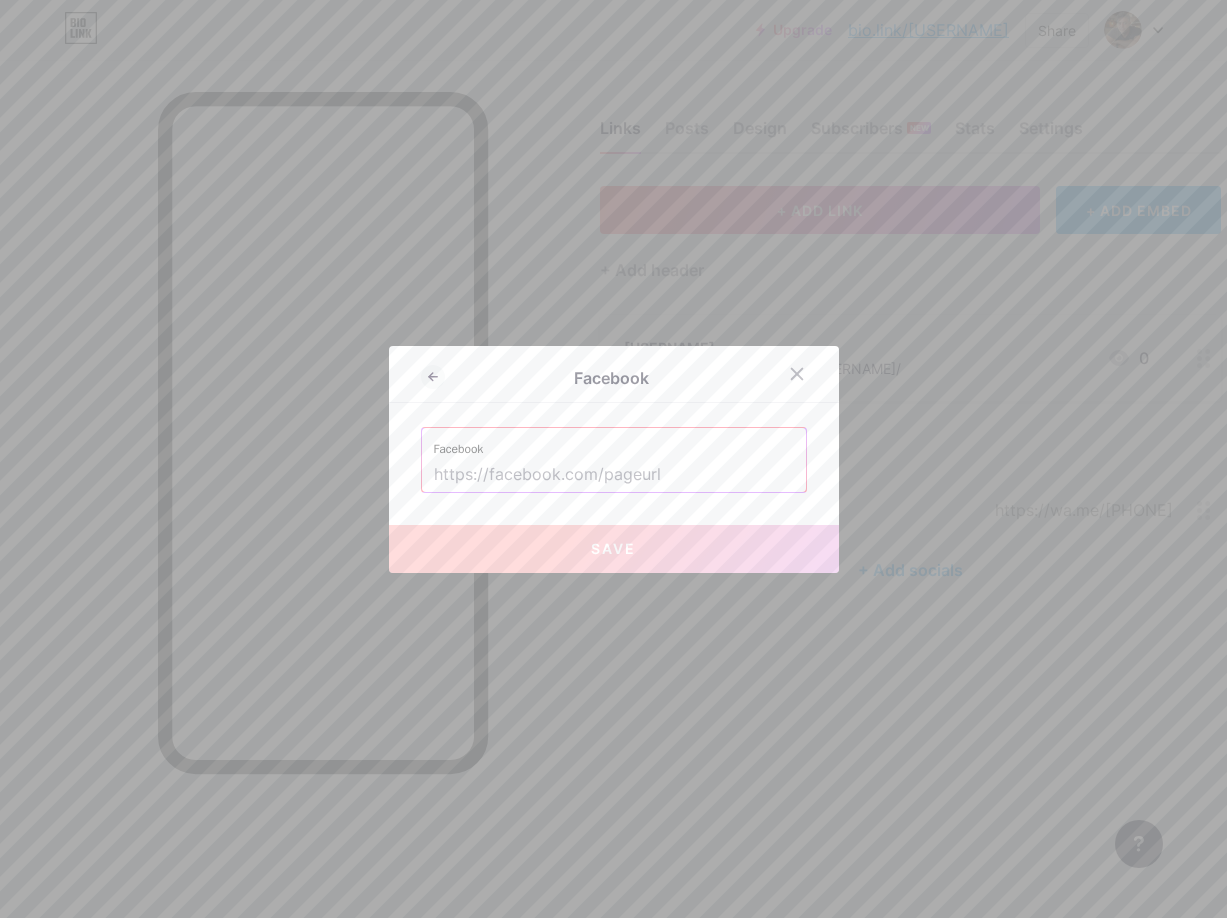 click at bounding box center (614, 475) 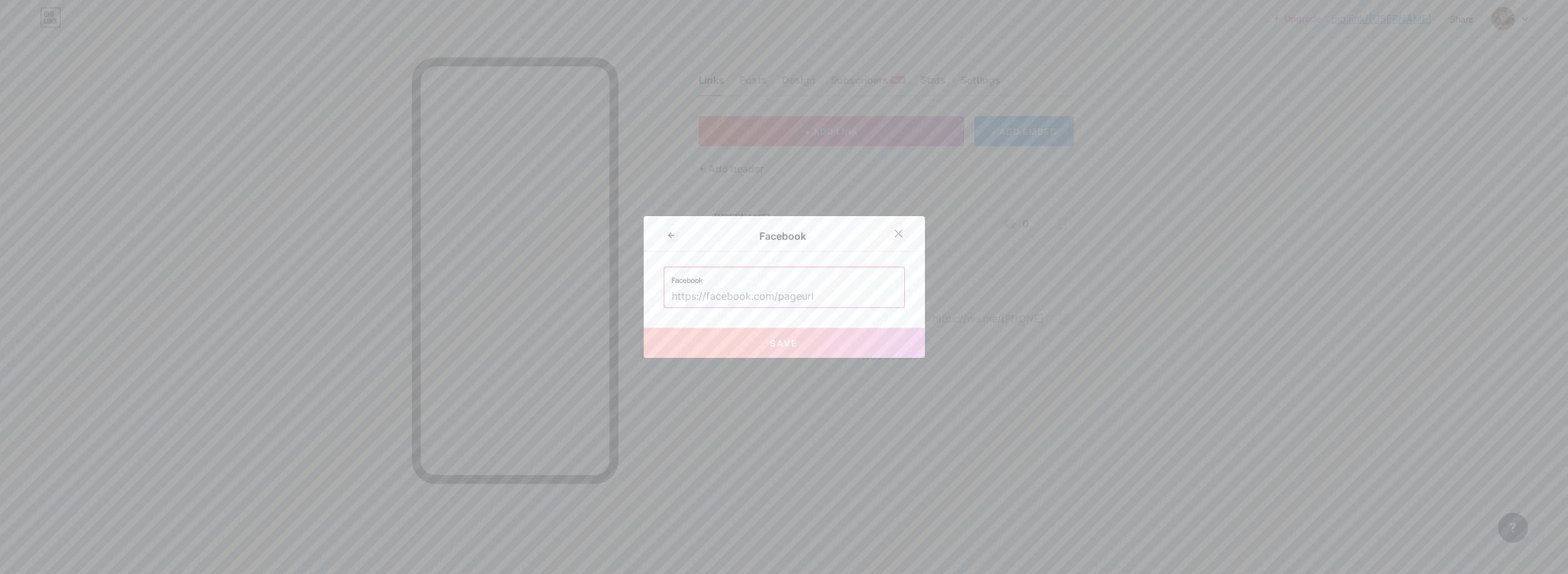 click at bounding box center (899, 234) 